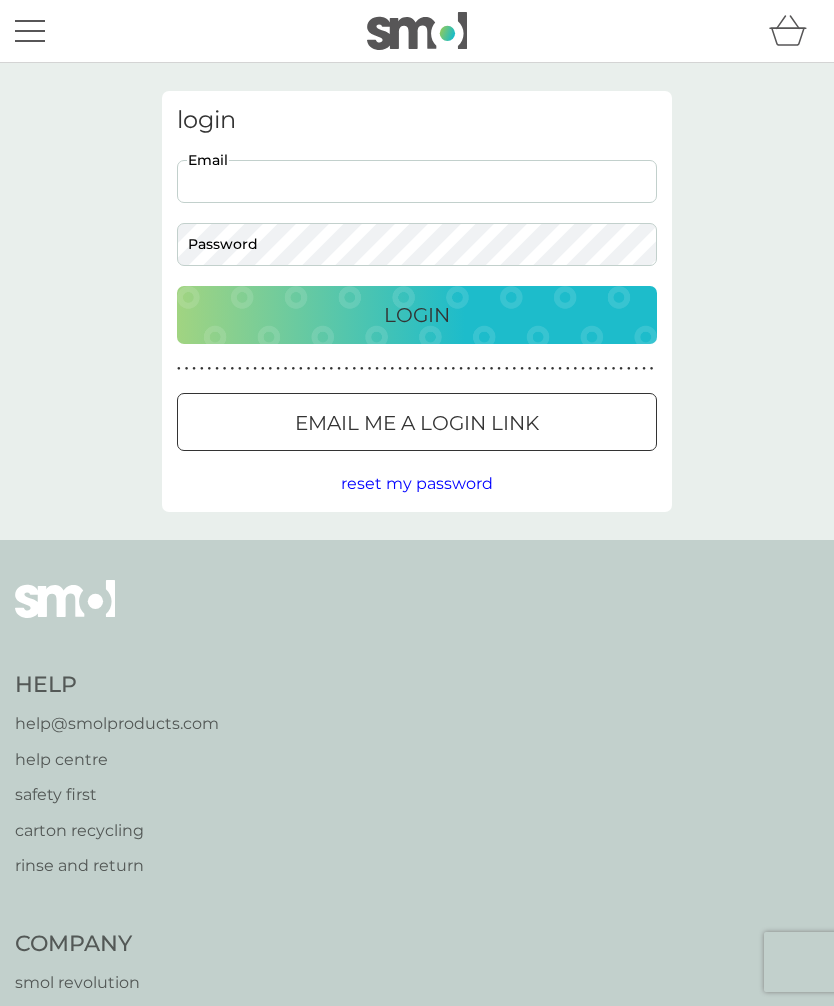 click on "Email" at bounding box center [417, 181] 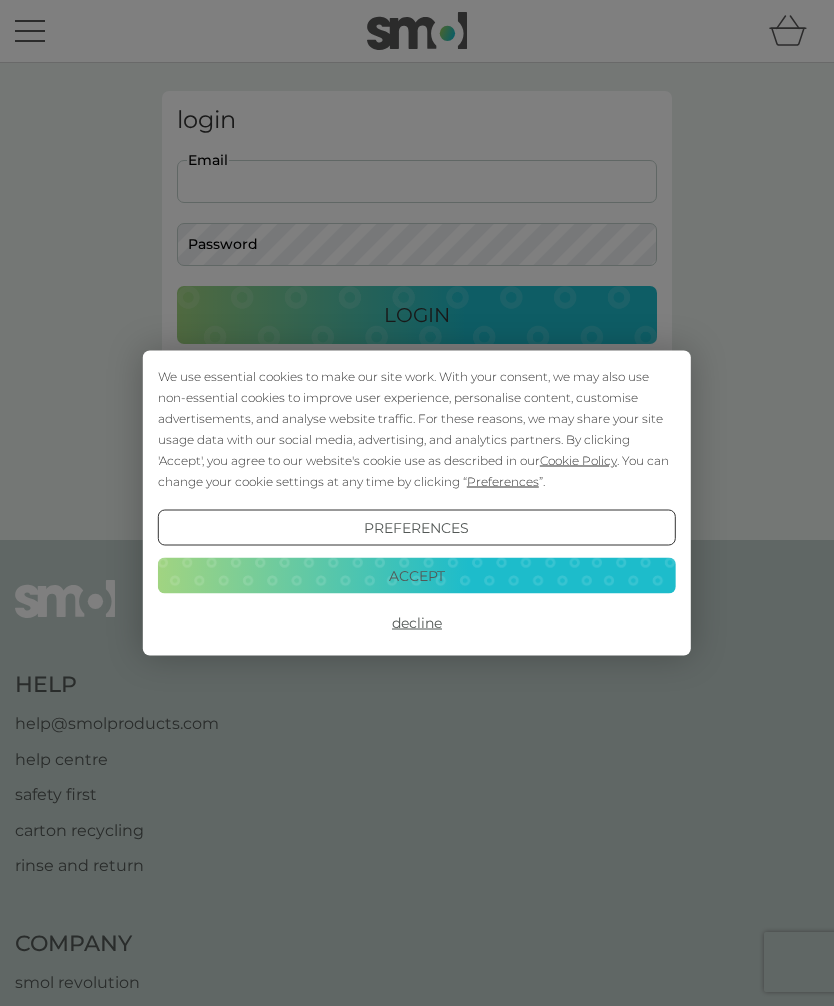 type on "tealukas@gmail.com" 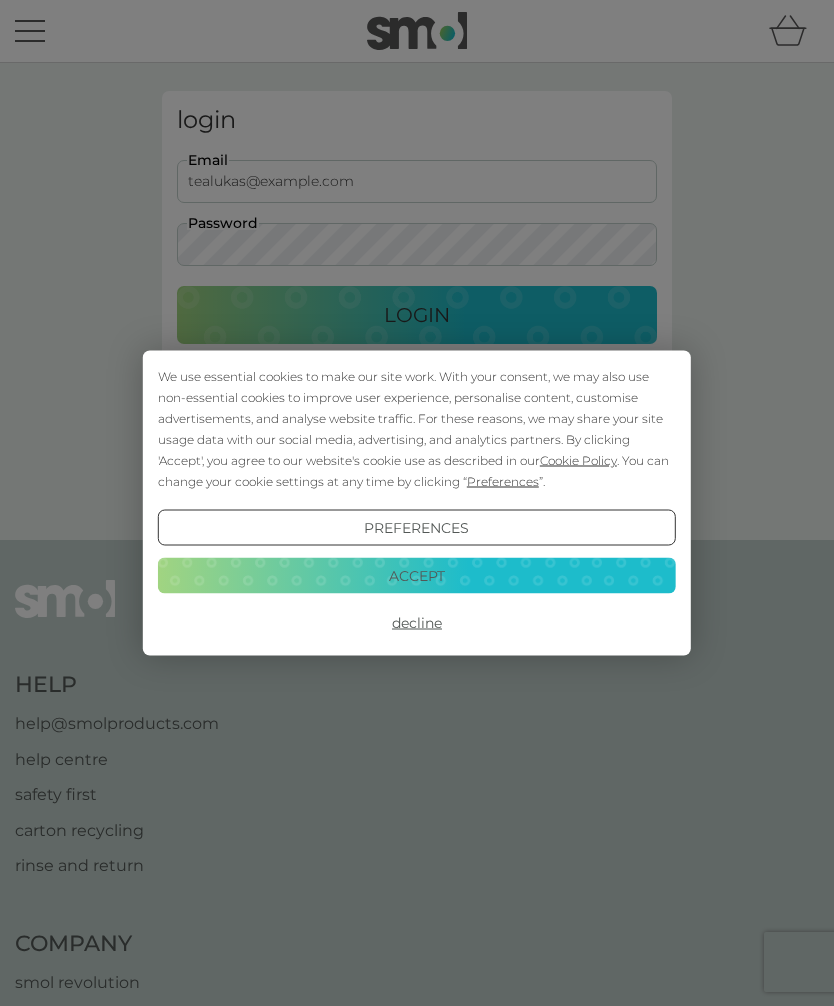 click on "Login" at bounding box center [417, 315] 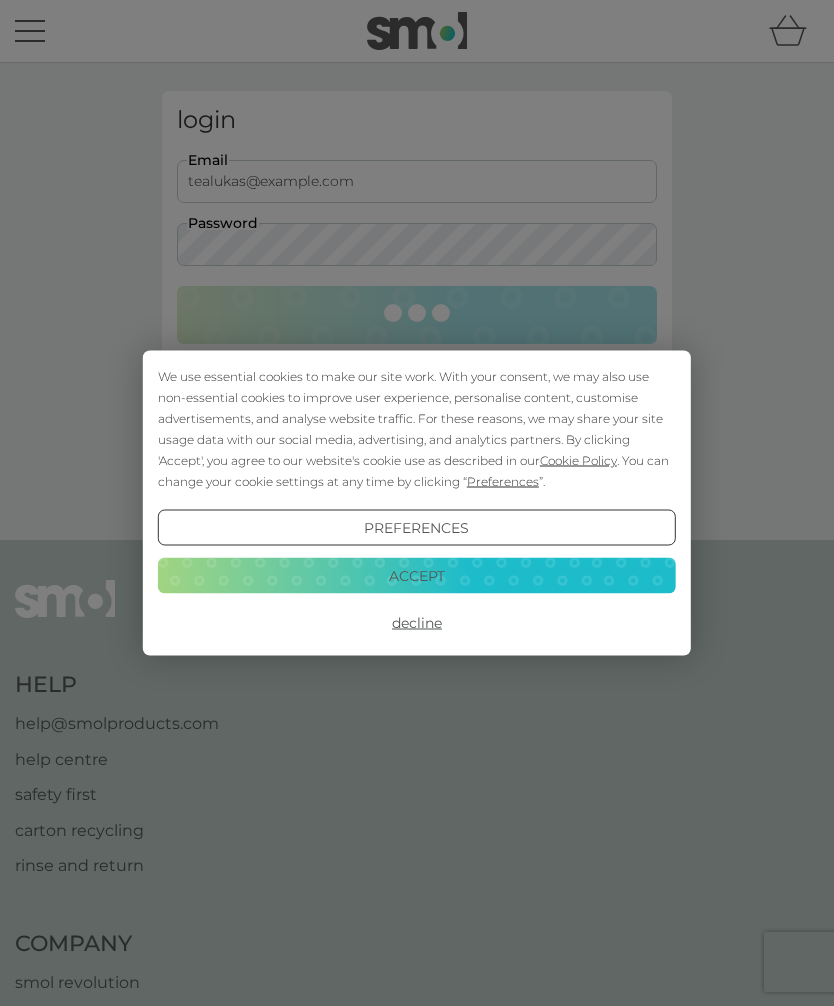scroll, scrollTop: 0, scrollLeft: 0, axis: both 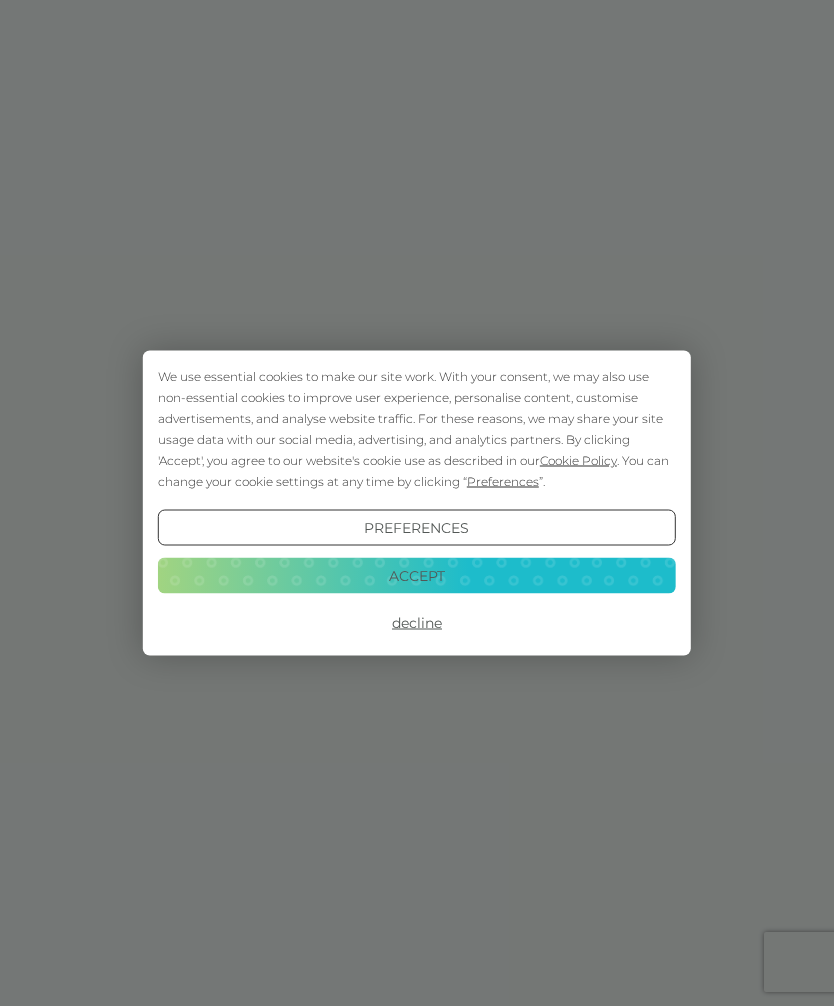click on "Preferences" at bounding box center (417, 528) 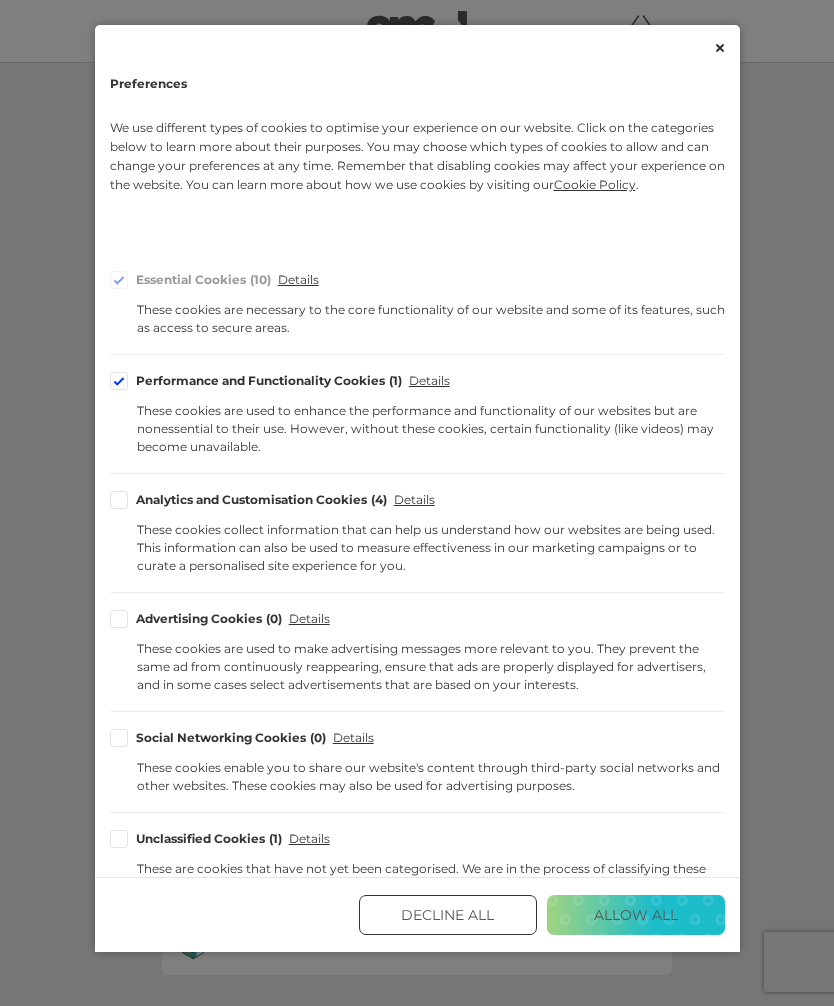 click on "Decline All" at bounding box center [448, 915] 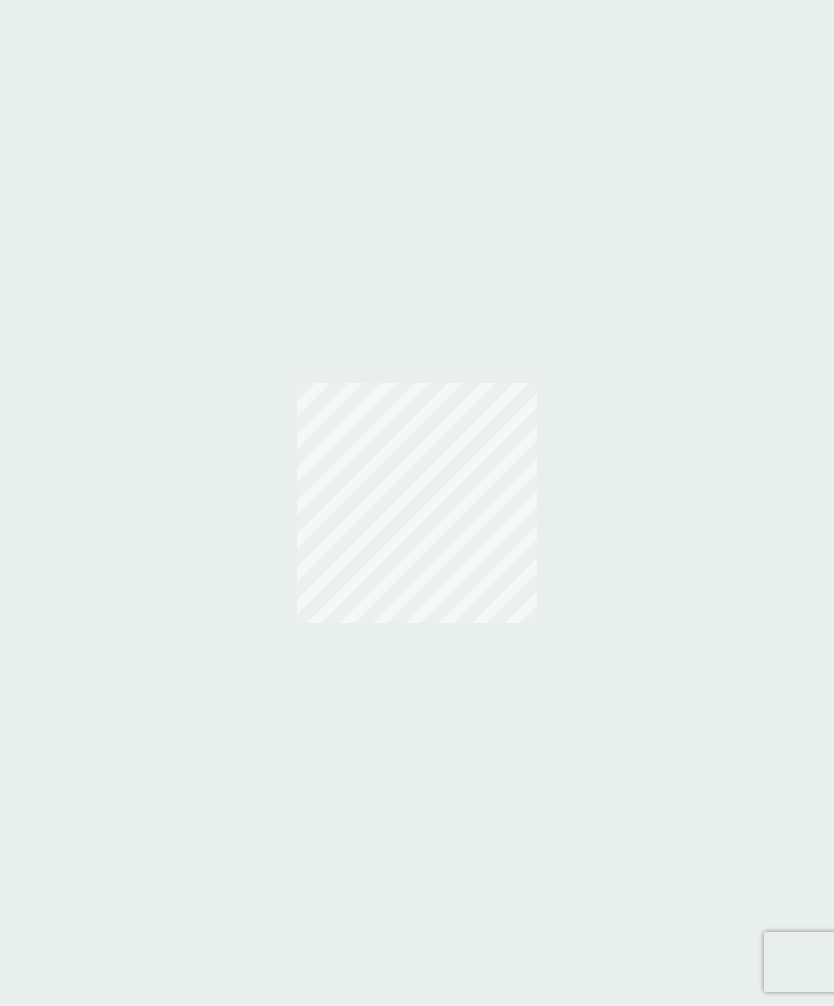 scroll, scrollTop: 0, scrollLeft: 0, axis: both 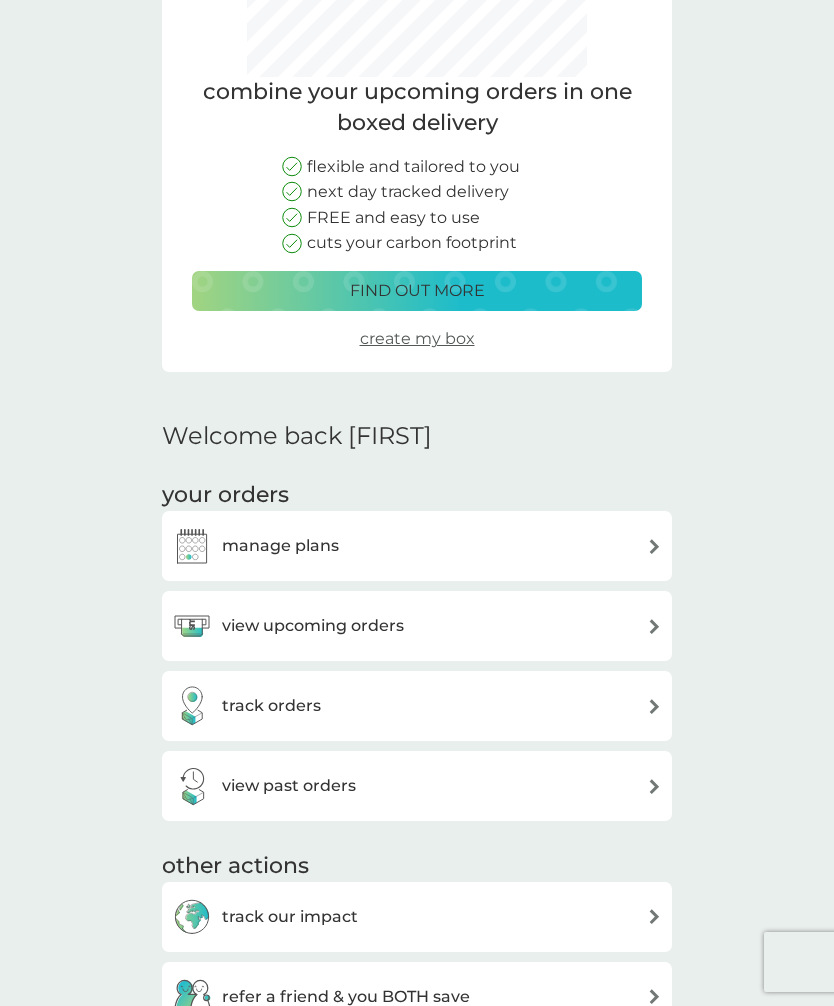 click on "combine your upcoming orders in one boxed delivery flexible and tailored to you next day tracked delivery FREE and easy to use cuts your carbon footprint find out more create my box Welcome back Teresa your orders manage plans view upcoming orders track orders view past orders other actions track our impact refer a friend & you BOTH save shop smol products manage account would you also like ... foaming handwash £3.00 plan product fabric conditioner £5.75 £3.00 plan product dishbrush £10.00 plan product donate a wash £0.30 plan add on bio laundry storage caddy £8.50 dishwasher storage caddy £8.50 fragrance-free laundry capsules £2.00 plan product bio laundry liquid £6.25 £3.00 plan product hand soap £8.50 plan product body bars £8.50 plan product toothbrushes £7.50 plan product washing up liquid £2.00 plan product stain gel £6.25 £3.00 plan product cloths £10.50 plan product non-bio laundry storage caddy £8.50 non-bio laundry liquid £6.25 £3.00 plan product shampoo bars £8.50 plan product" at bounding box center (417, 1854) 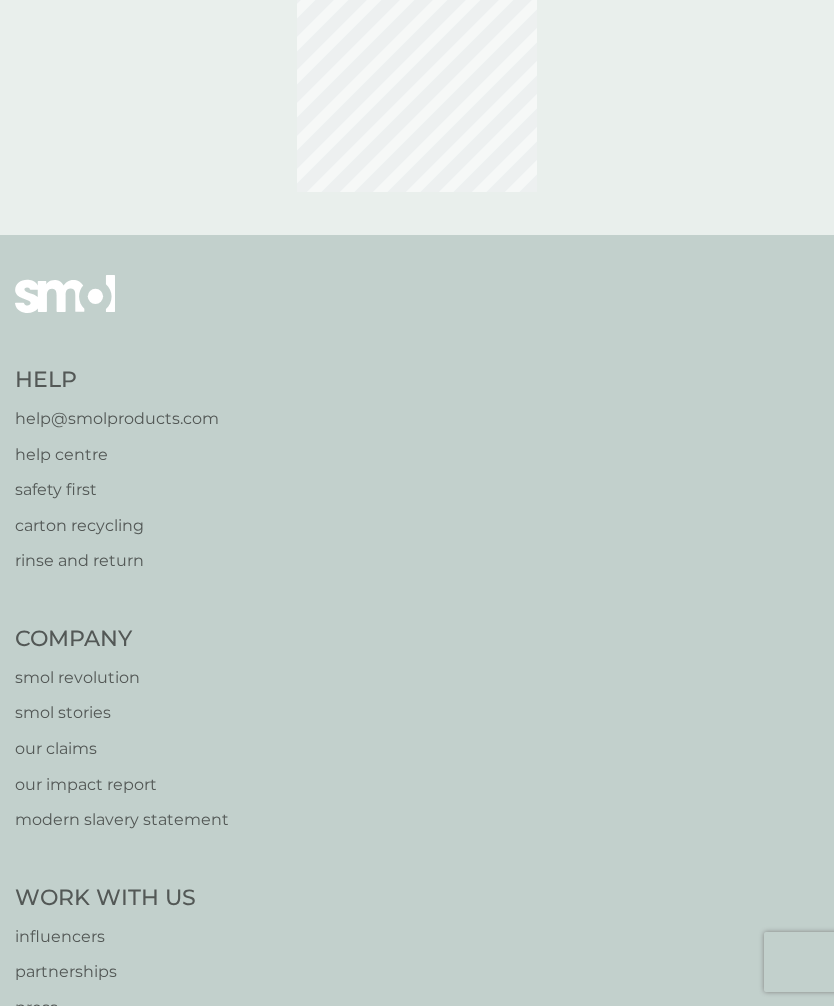 scroll, scrollTop: 0, scrollLeft: 0, axis: both 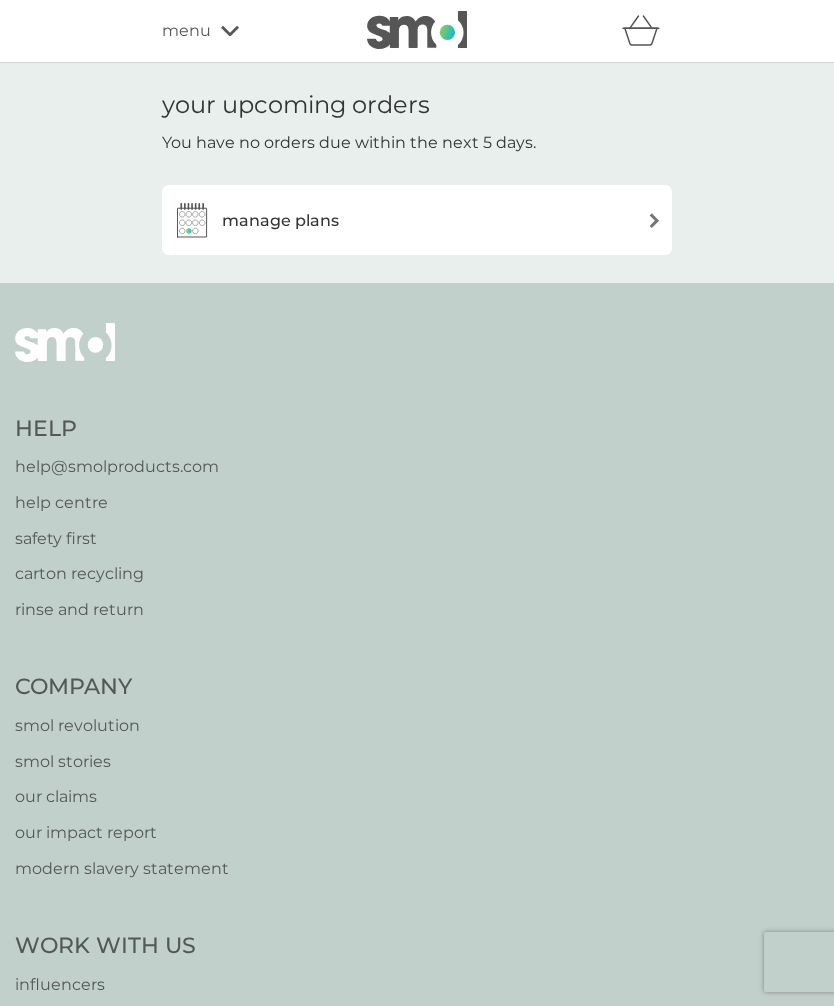 click at bounding box center [654, 220] 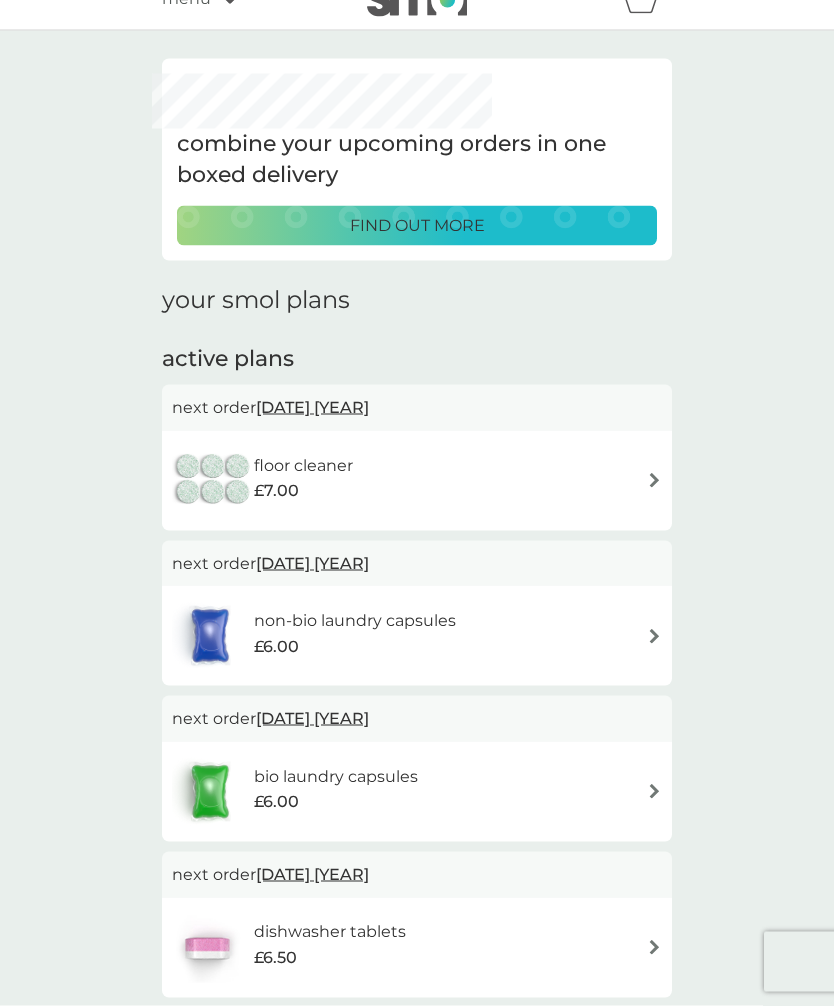 scroll, scrollTop: 0, scrollLeft: 0, axis: both 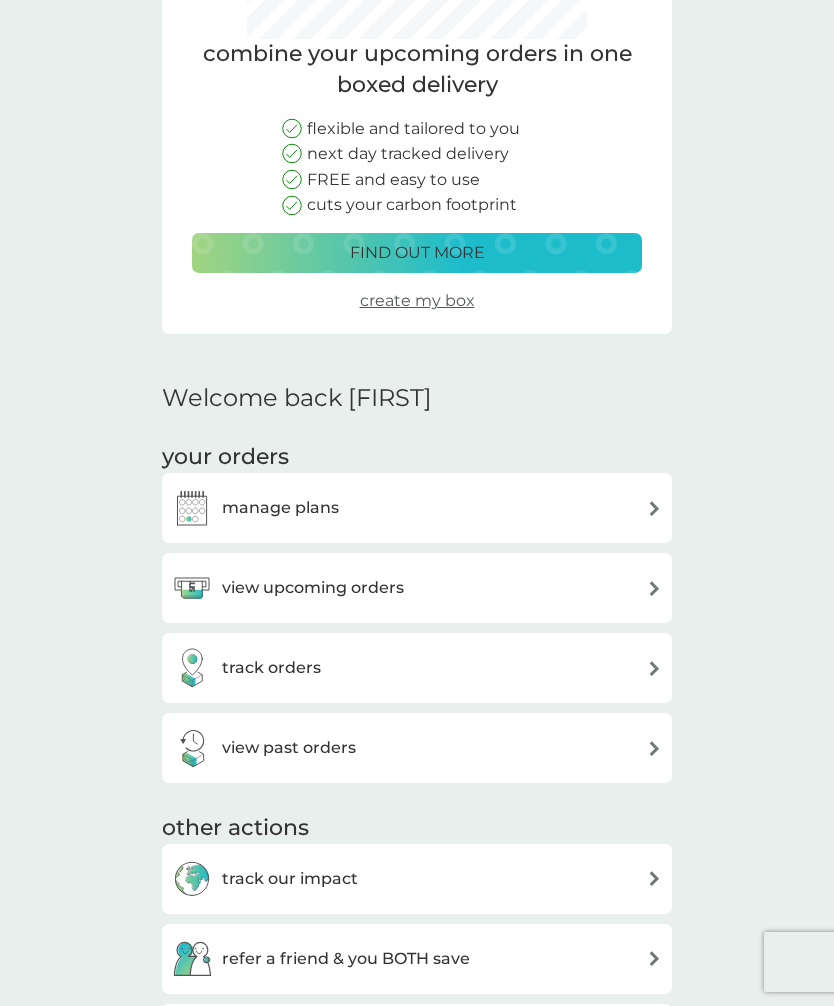 click at bounding box center (654, 668) 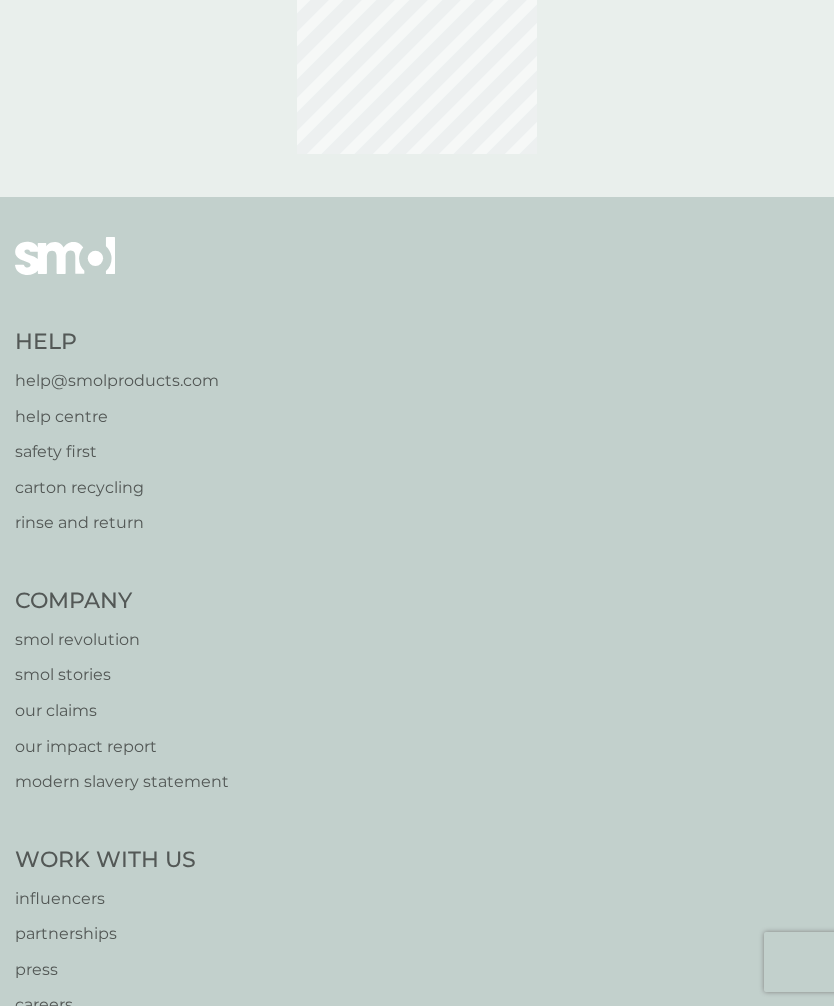 scroll, scrollTop: 0, scrollLeft: 0, axis: both 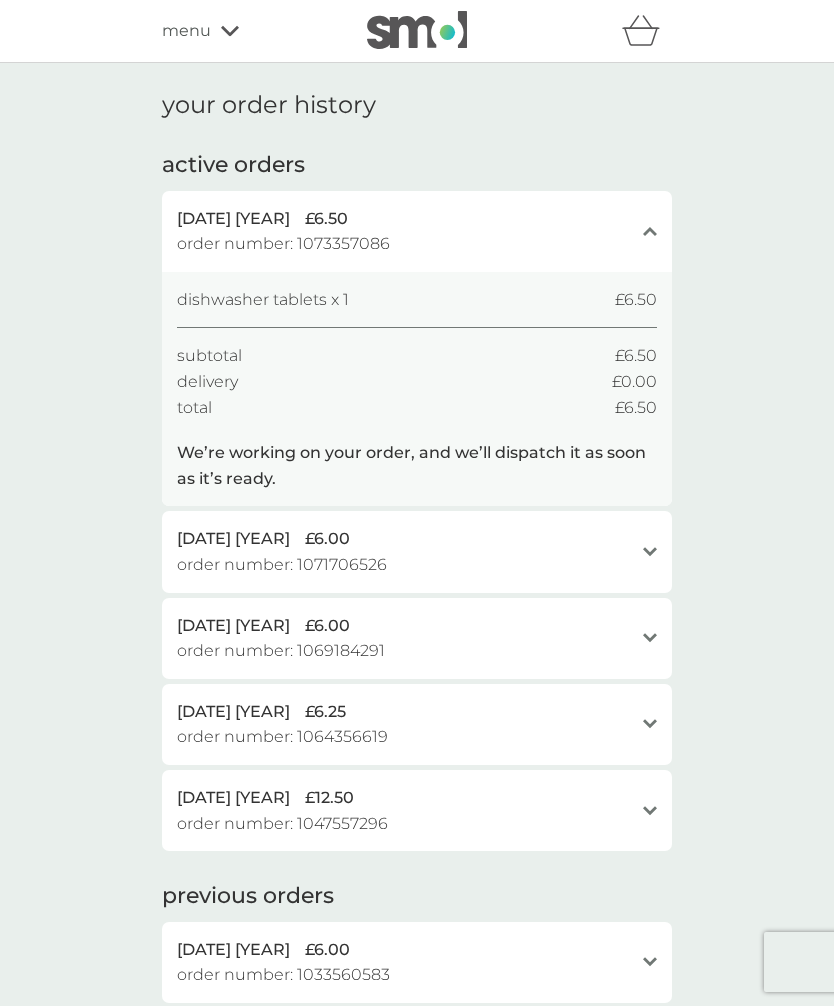 click on "total £6.50" at bounding box center (417, 408) 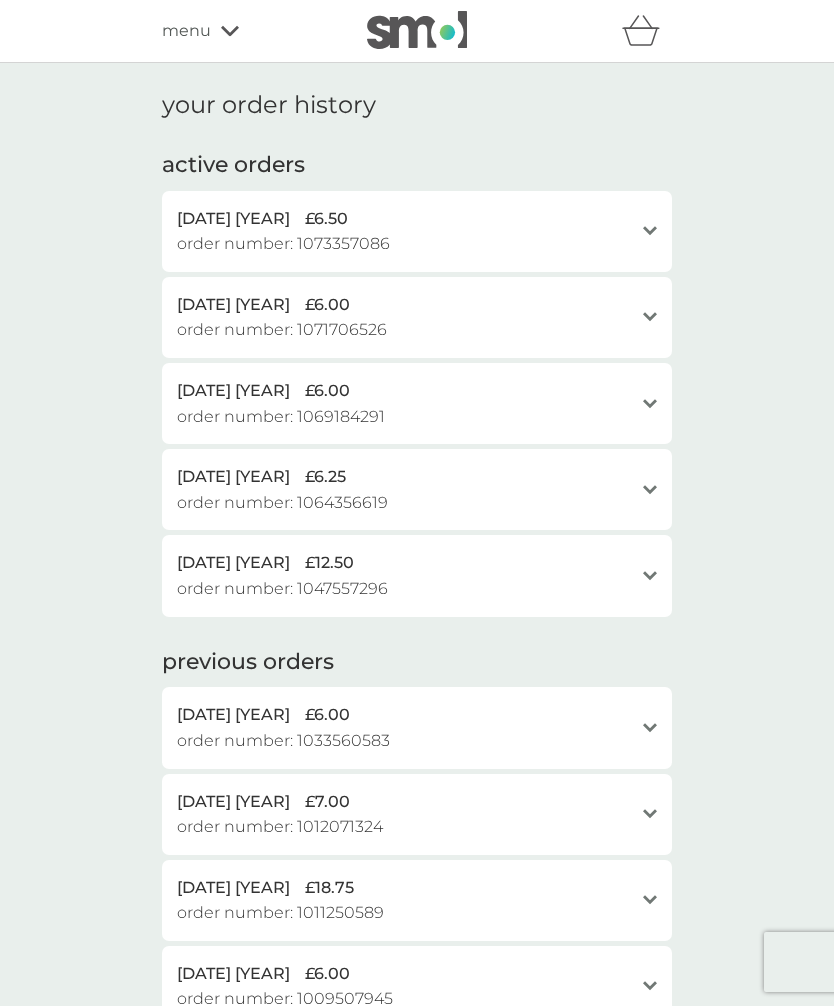click 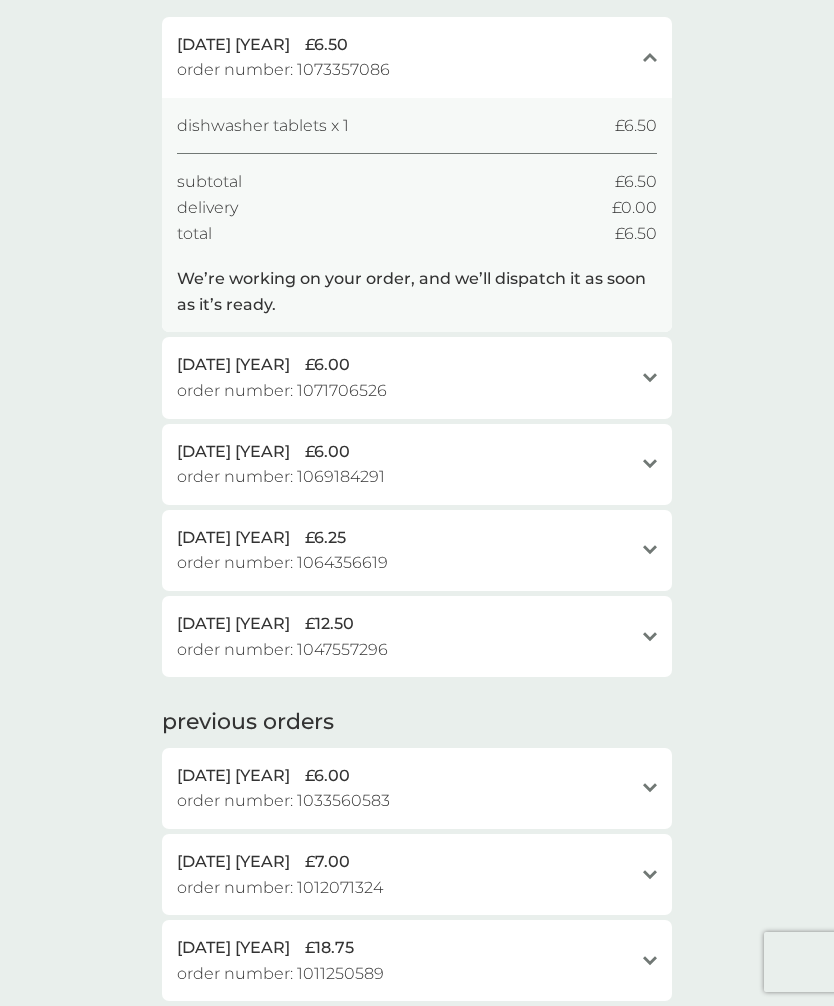 scroll, scrollTop: 0, scrollLeft: 0, axis: both 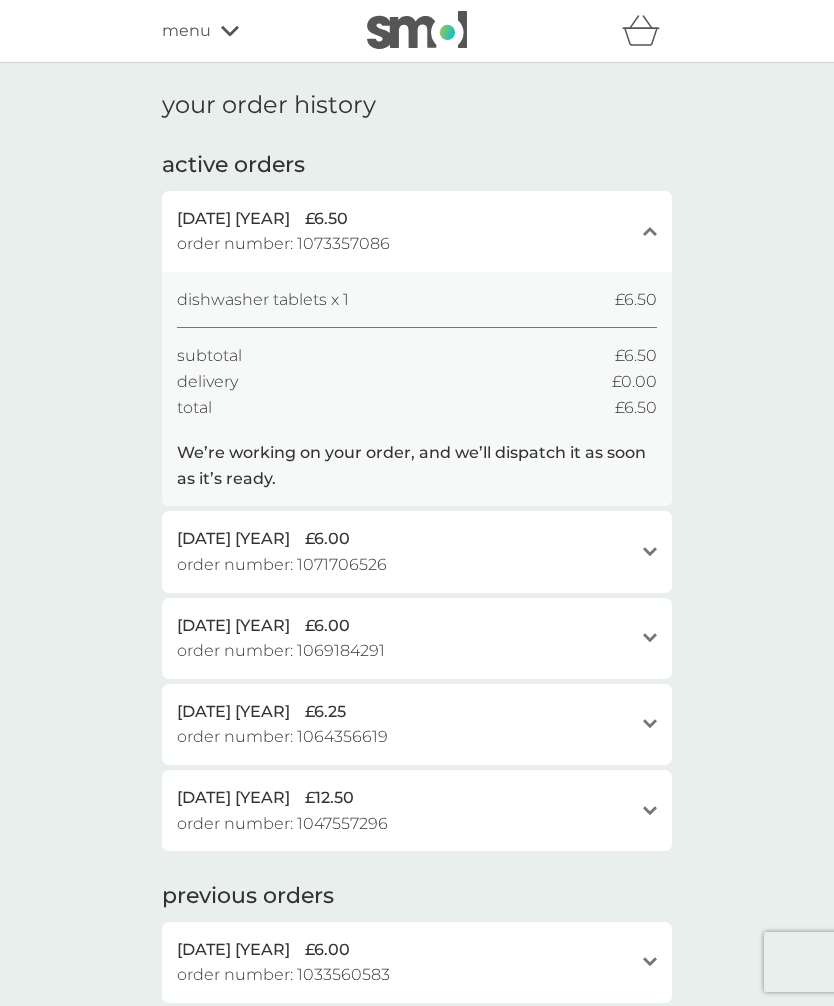 click on "menu" at bounding box center (247, 31) 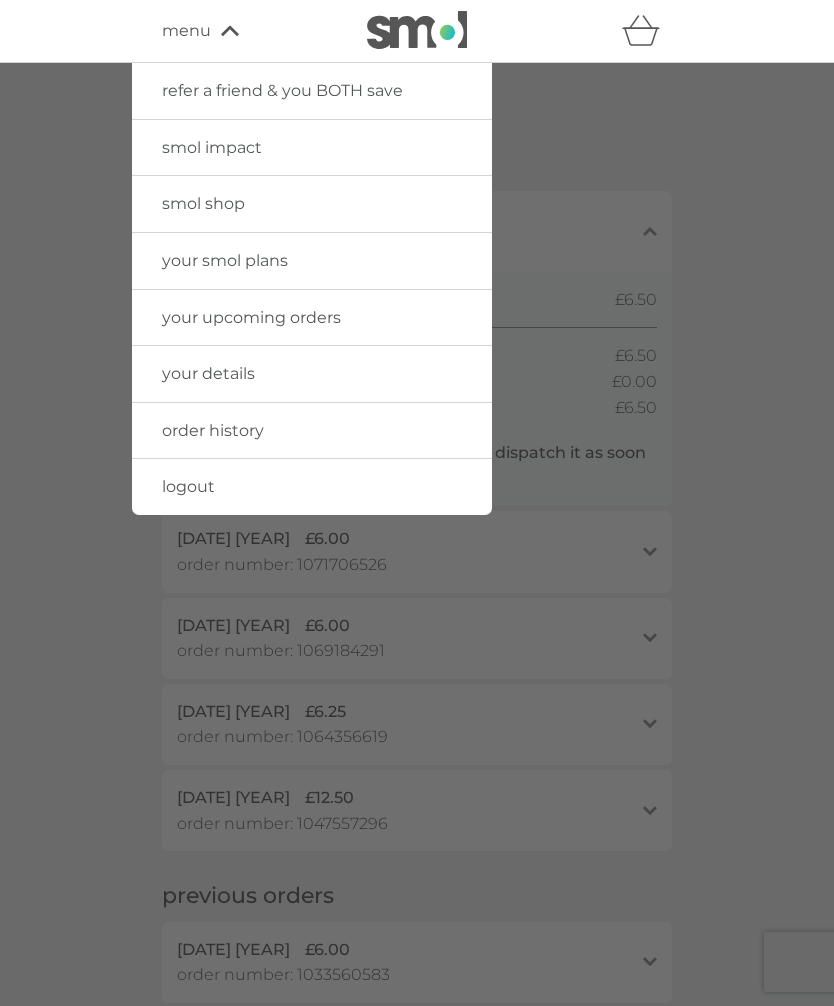 click on "your smol plans" at bounding box center (312, 261) 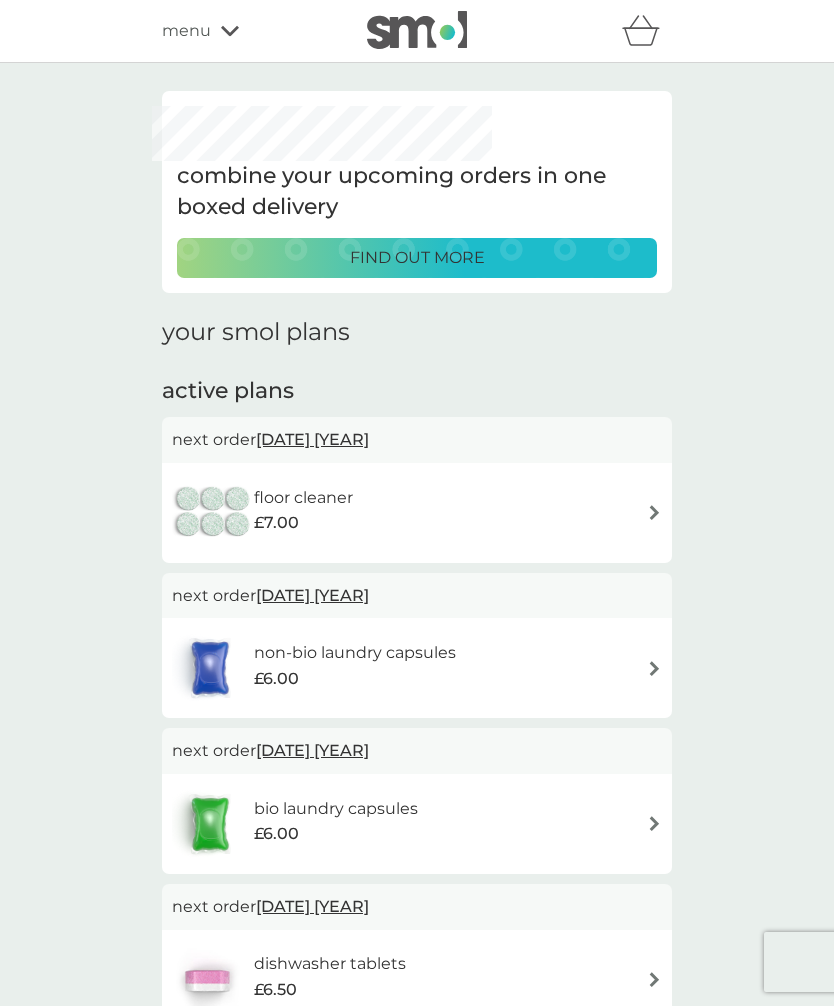 click on "menu" at bounding box center [247, 31] 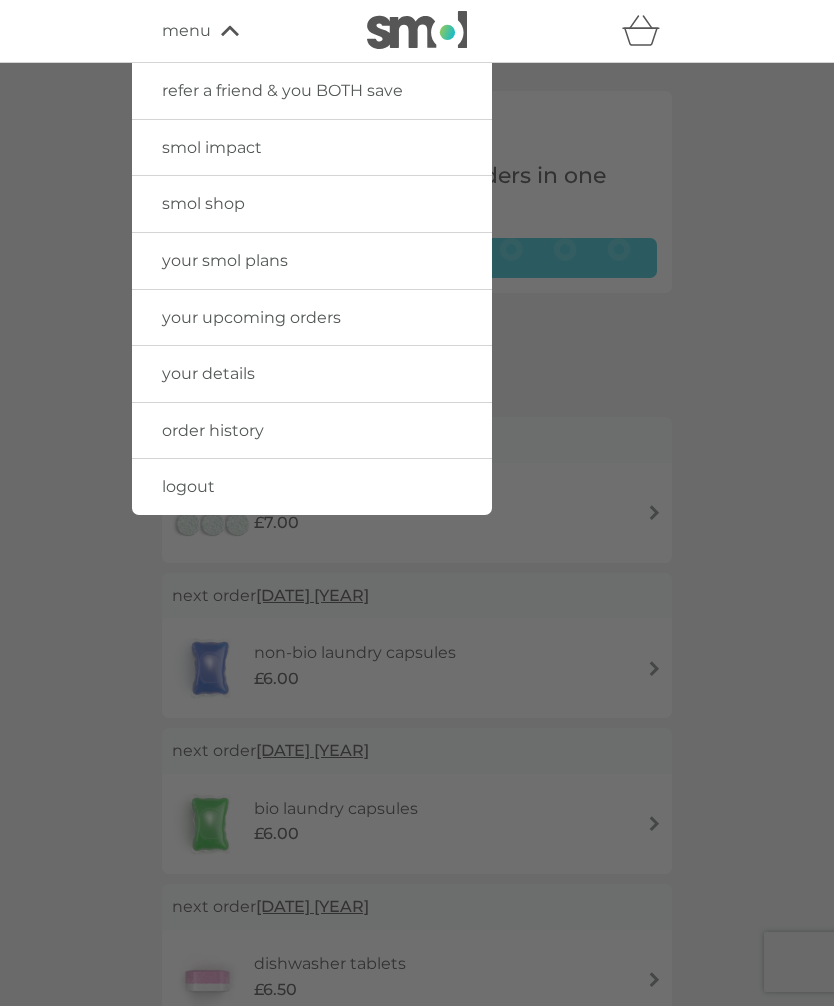 click on "your upcoming orders" at bounding box center (312, 318) 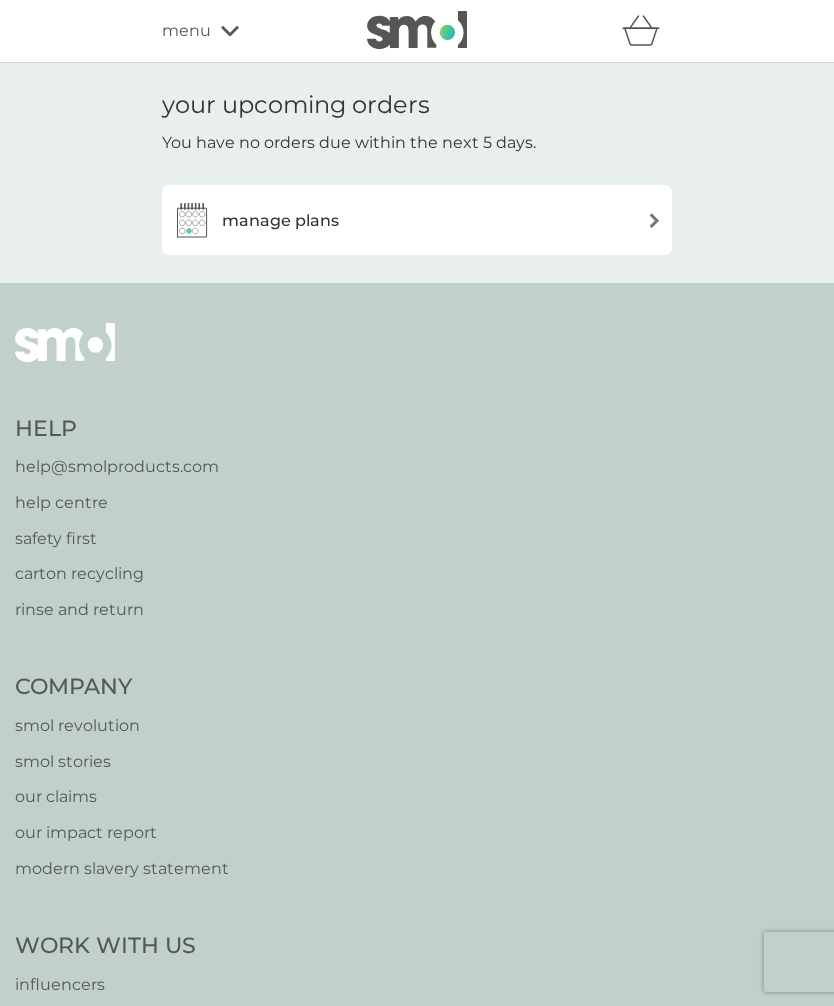 click at bounding box center (654, 220) 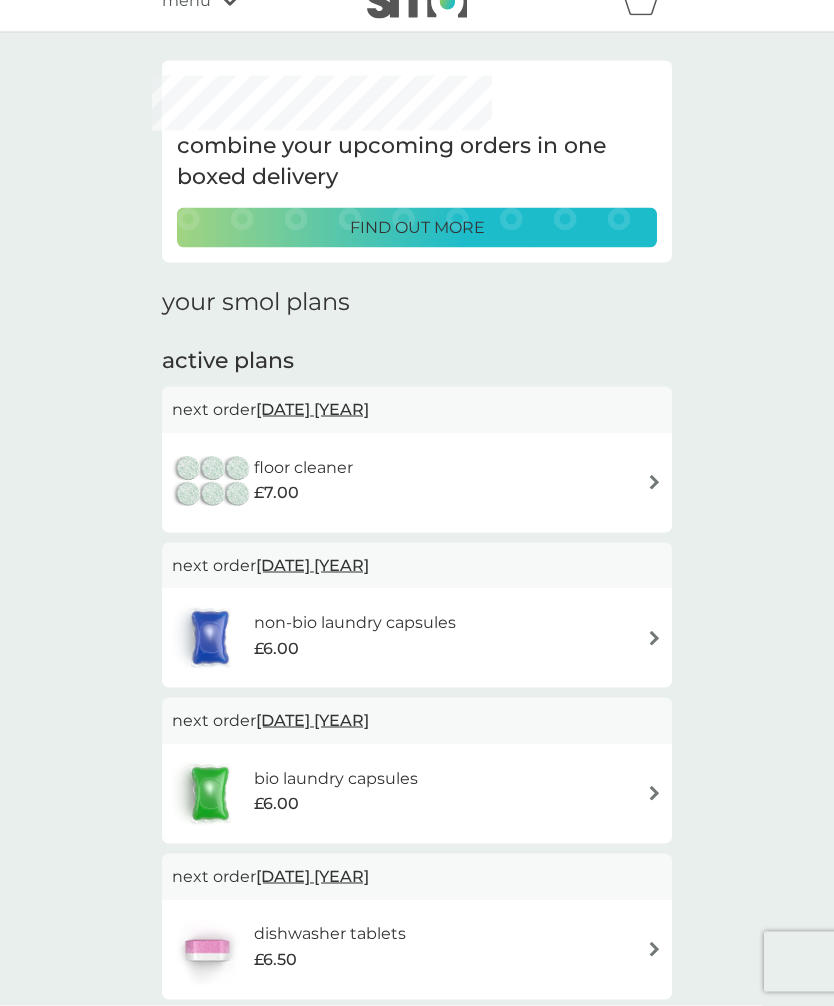 scroll, scrollTop: 0, scrollLeft: 0, axis: both 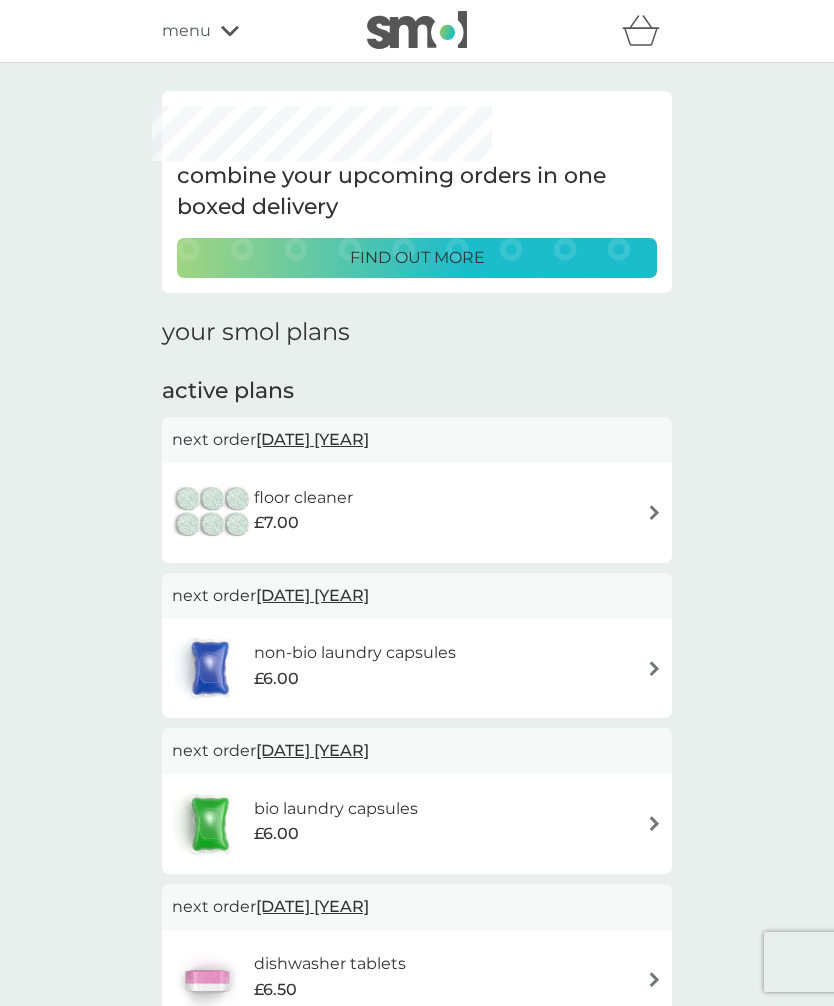 click 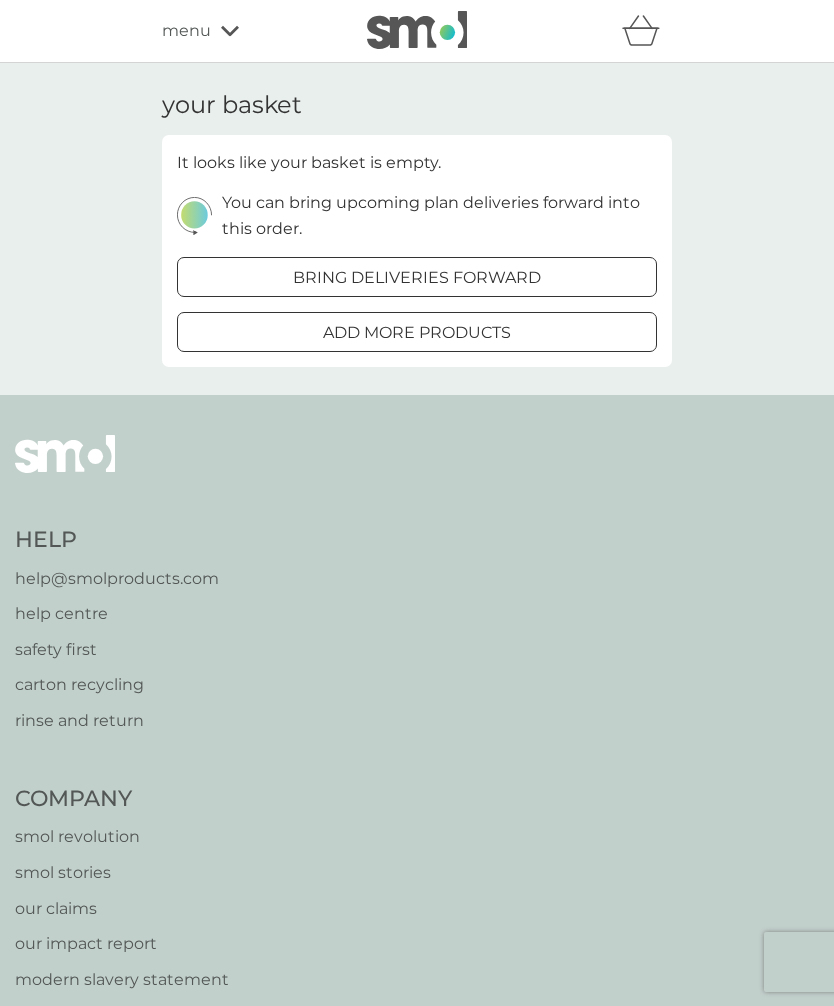 click on "menu" at bounding box center (247, 31) 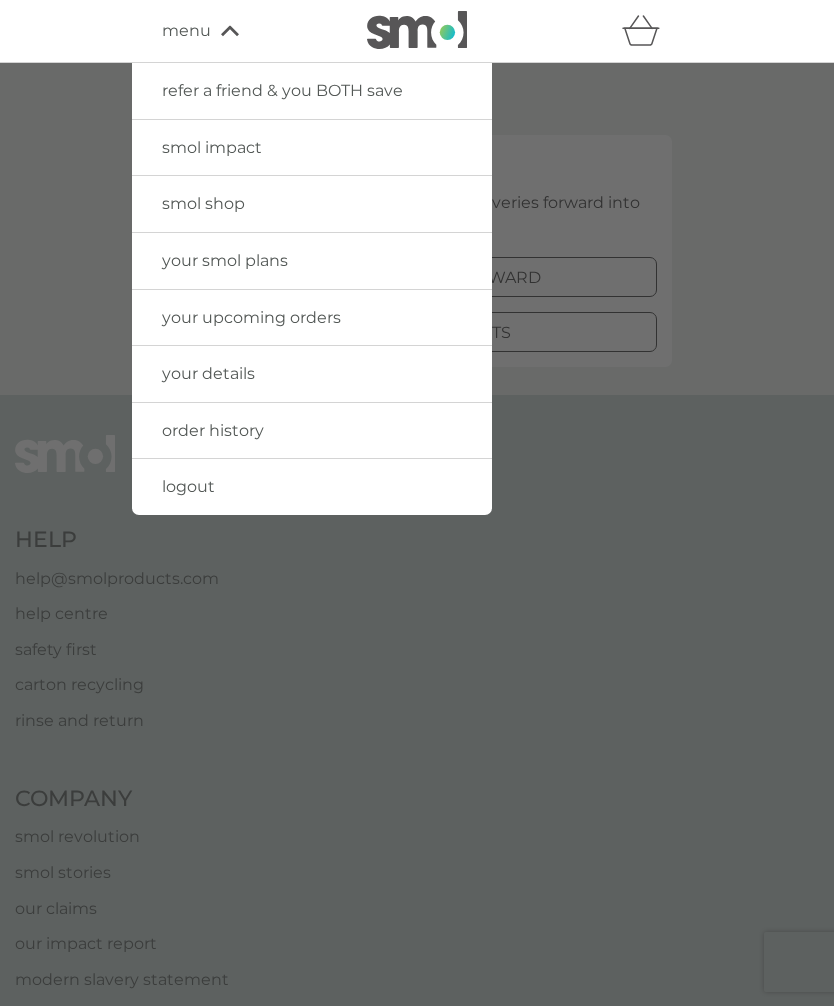 click on "your smol plans" at bounding box center (312, 261) 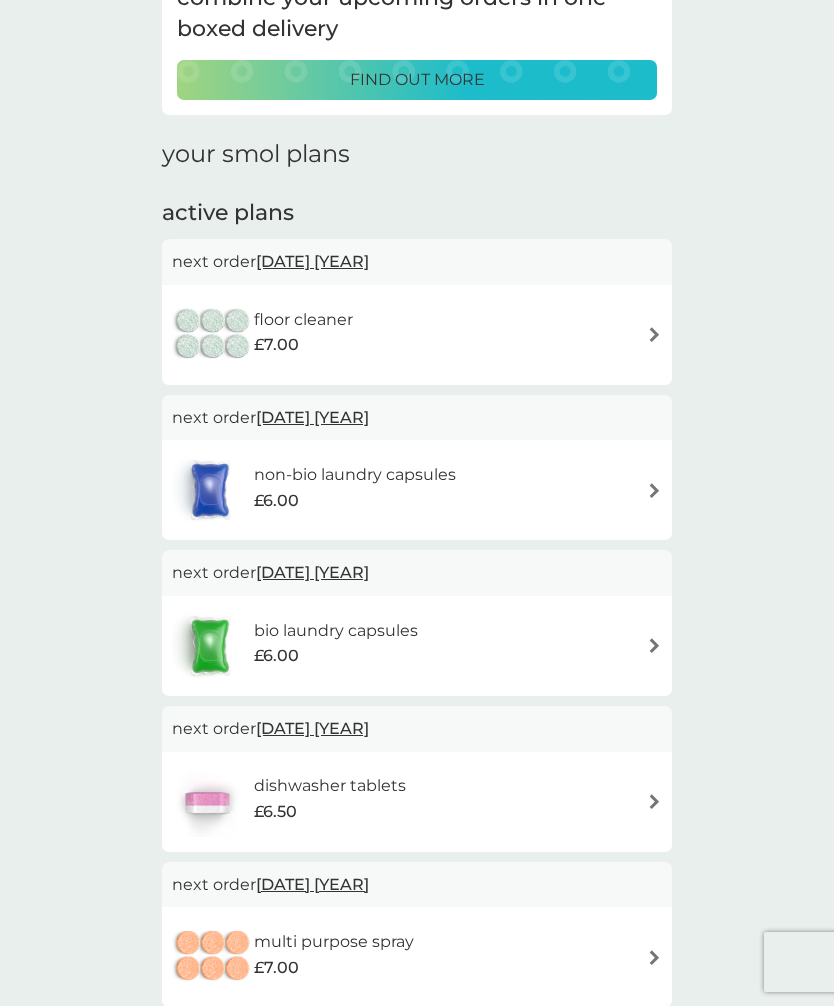 scroll, scrollTop: 243, scrollLeft: 0, axis: vertical 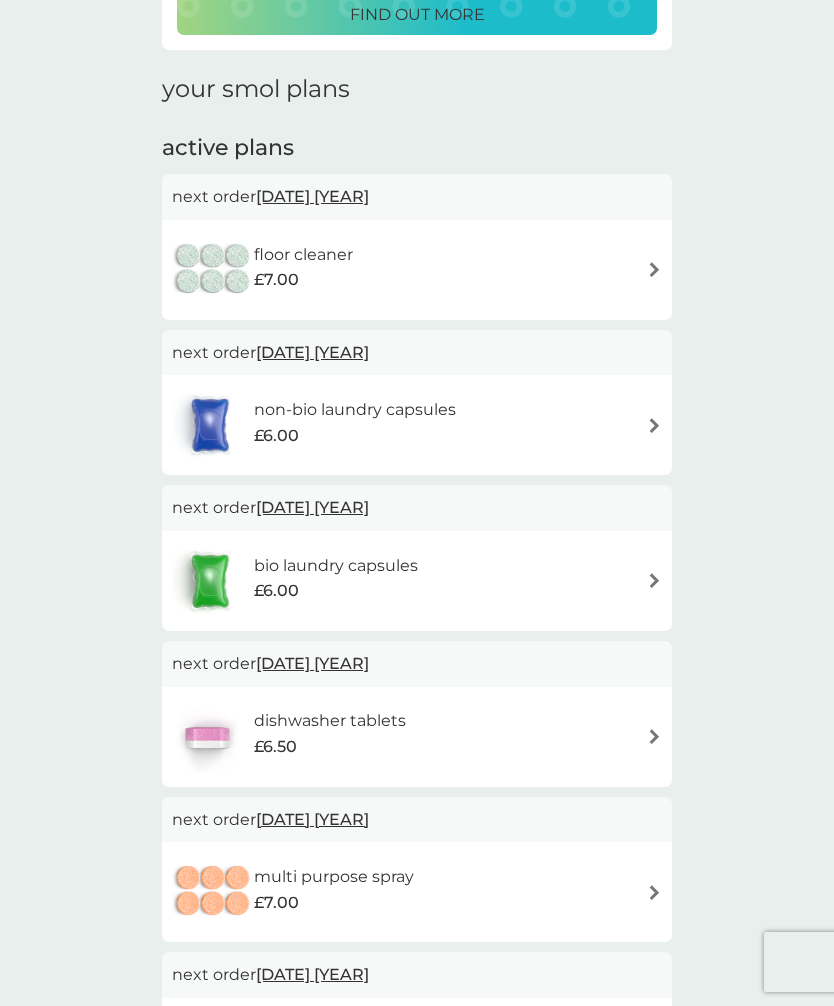 click on "dishwasher tablets £6.50" at bounding box center [417, 737] 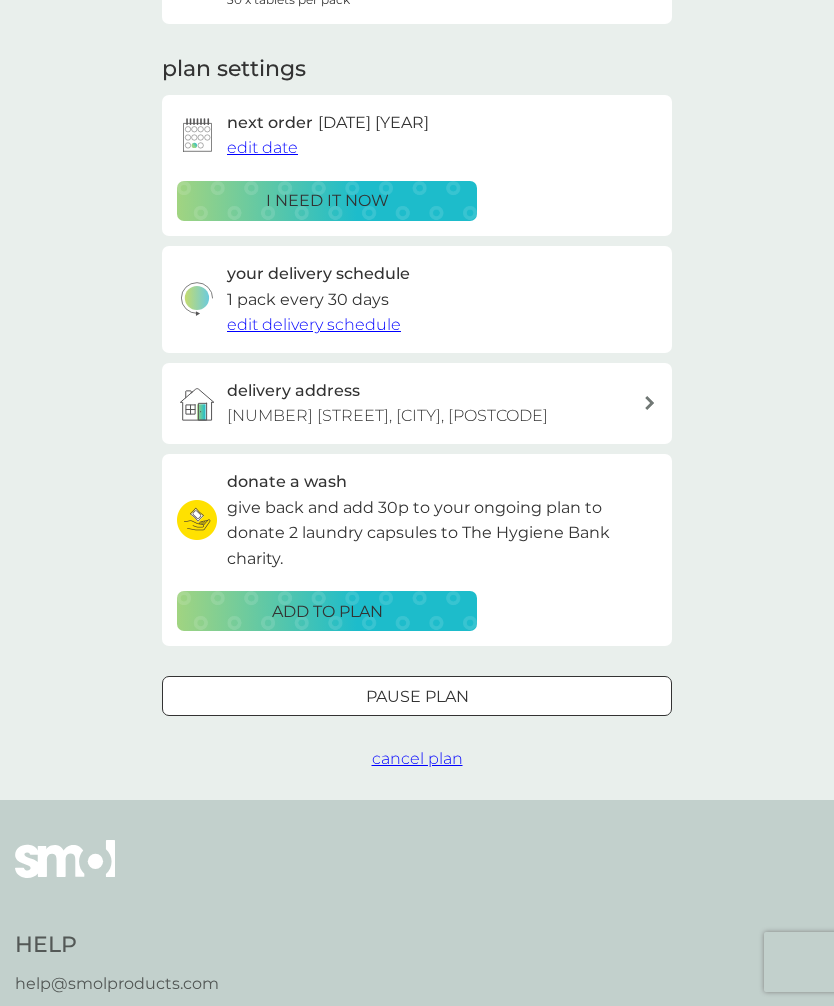 scroll, scrollTop: 0, scrollLeft: 0, axis: both 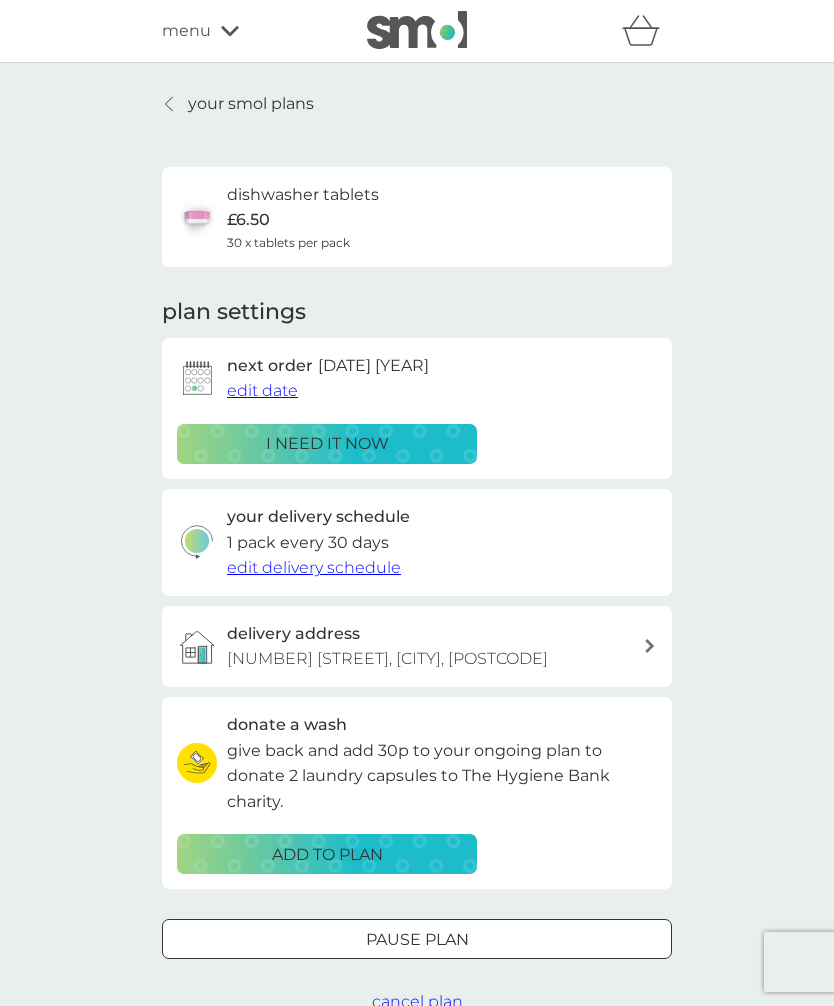 click on "dishwasher tablets £6.50 30 x tablets per pack" at bounding box center [417, 217] 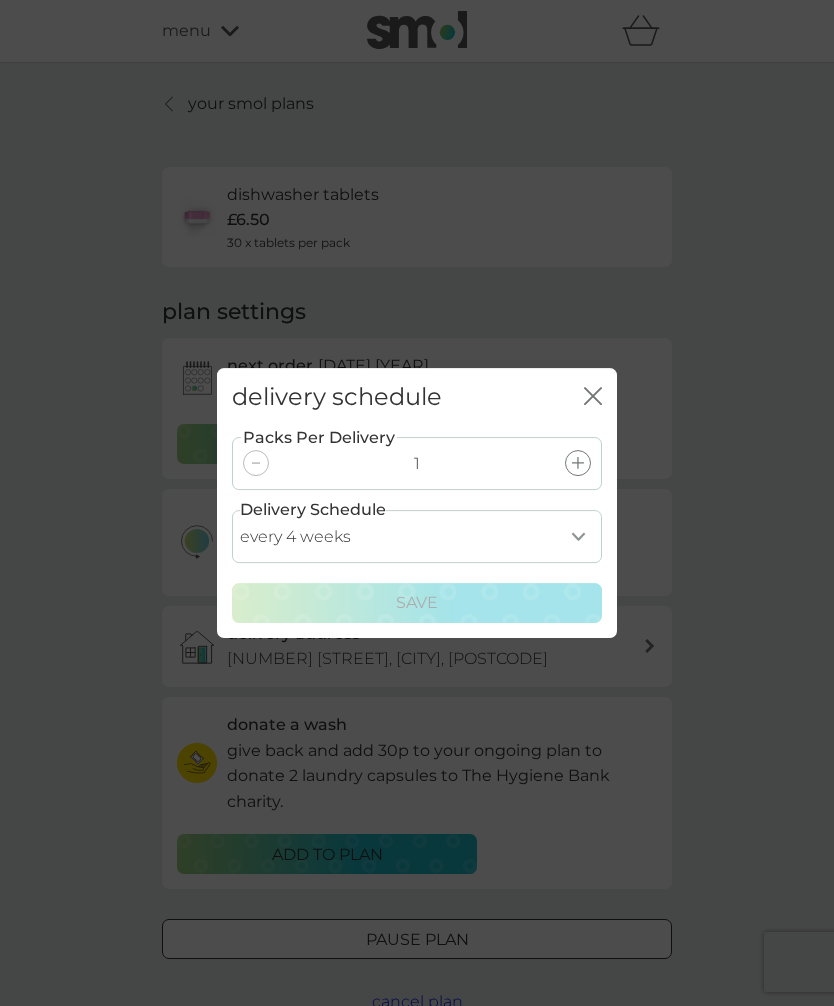 click on "every 1 week every 2 weeks every 3 weeks every 4 weeks every 5 weeks every 6 weeks every 7 weeks every 8 weeks every 9 weeks every 10 weeks every 11 weeks every 12 weeks every 13 weeks every 14 weeks every 15 weeks every 16 weeks every 17 weeks" at bounding box center (417, 536) 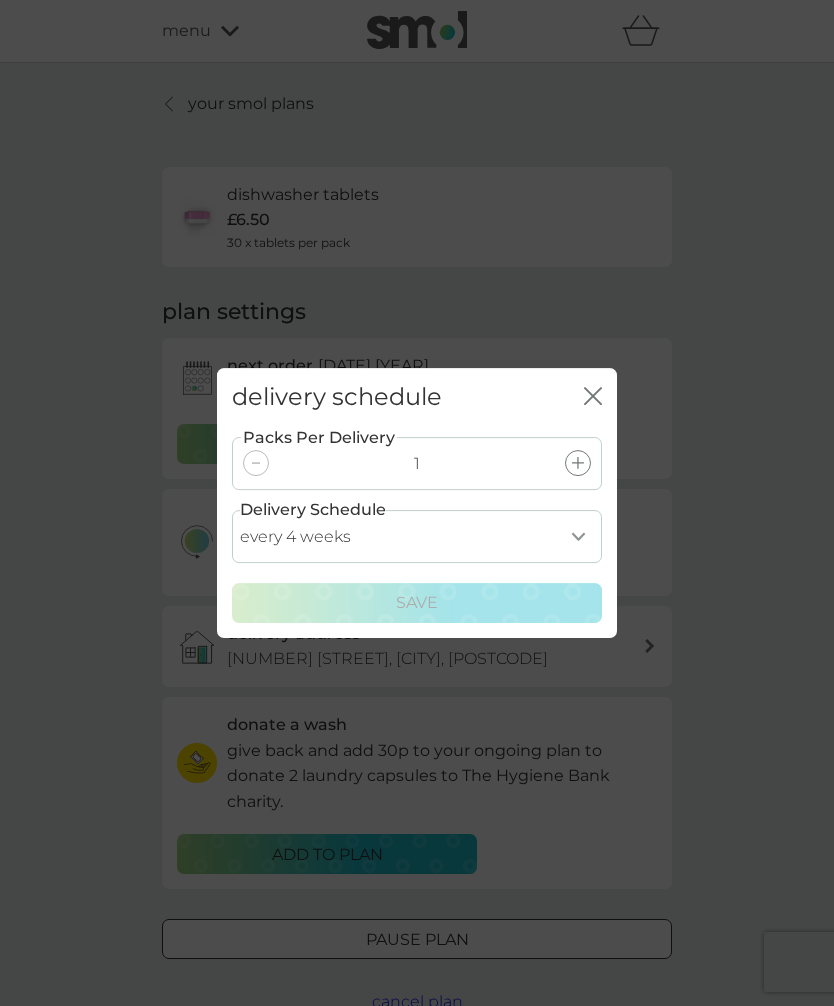click on "every 1 week every 2 weeks every 3 weeks every 4 weeks every 5 weeks every 6 weeks every 7 weeks every 8 weeks every 9 weeks every 10 weeks every 11 weeks every 12 weeks every 13 weeks every 14 weeks every 15 weeks every 16 weeks every 17 weeks" at bounding box center [417, 536] 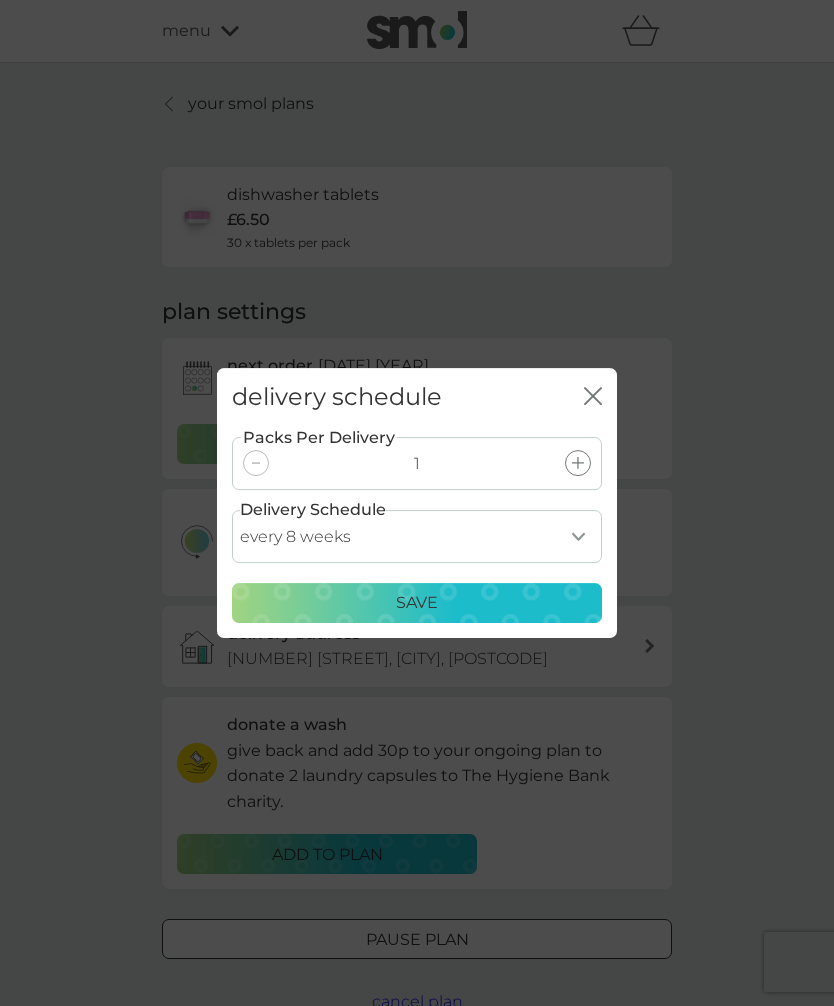 click on "Save" at bounding box center (417, 603) 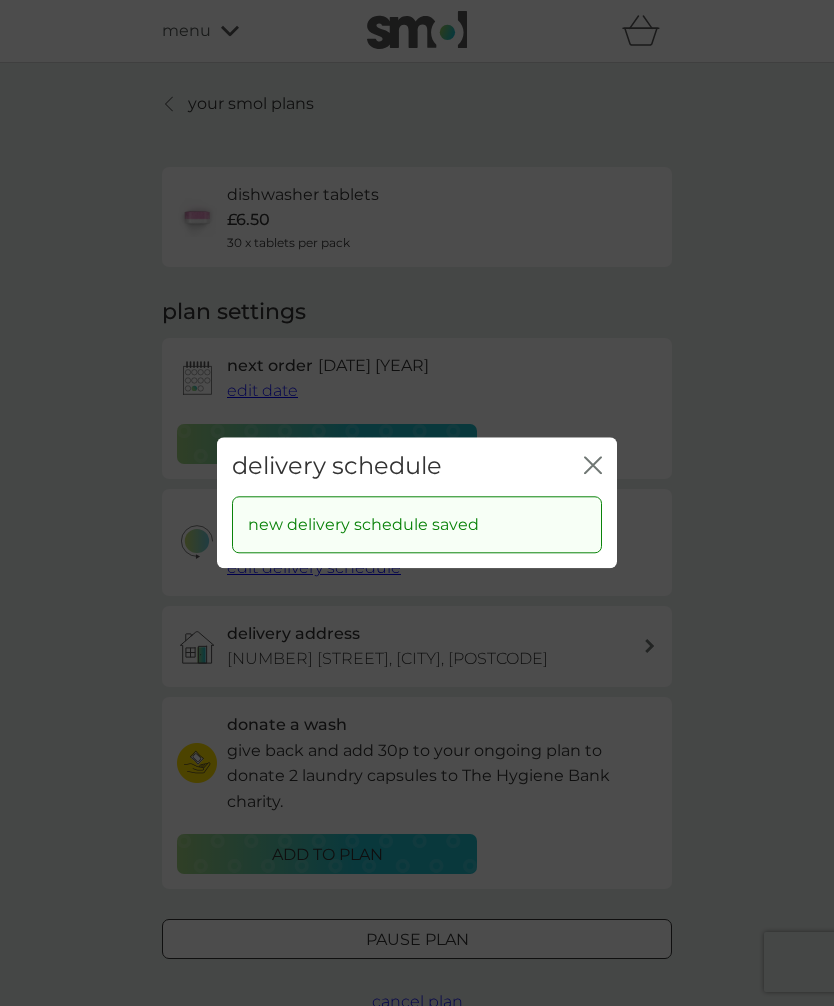 click on "close" at bounding box center (593, 466) 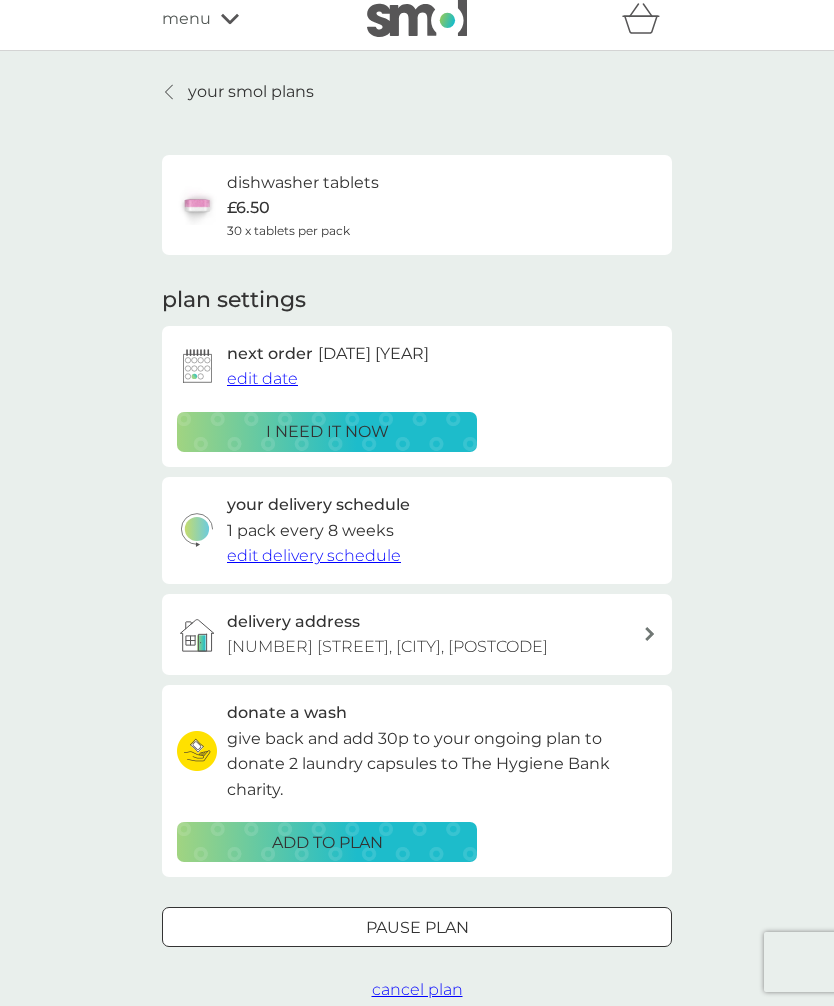 scroll, scrollTop: 0, scrollLeft: 0, axis: both 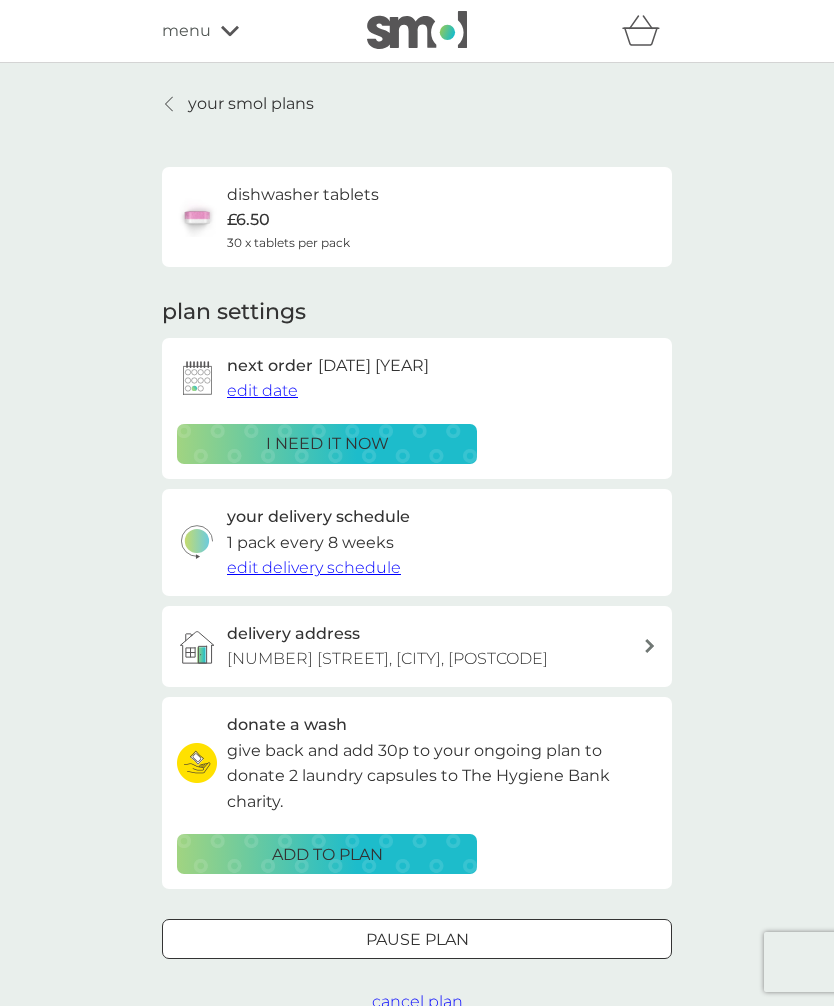 click on "edit date" at bounding box center [262, 390] 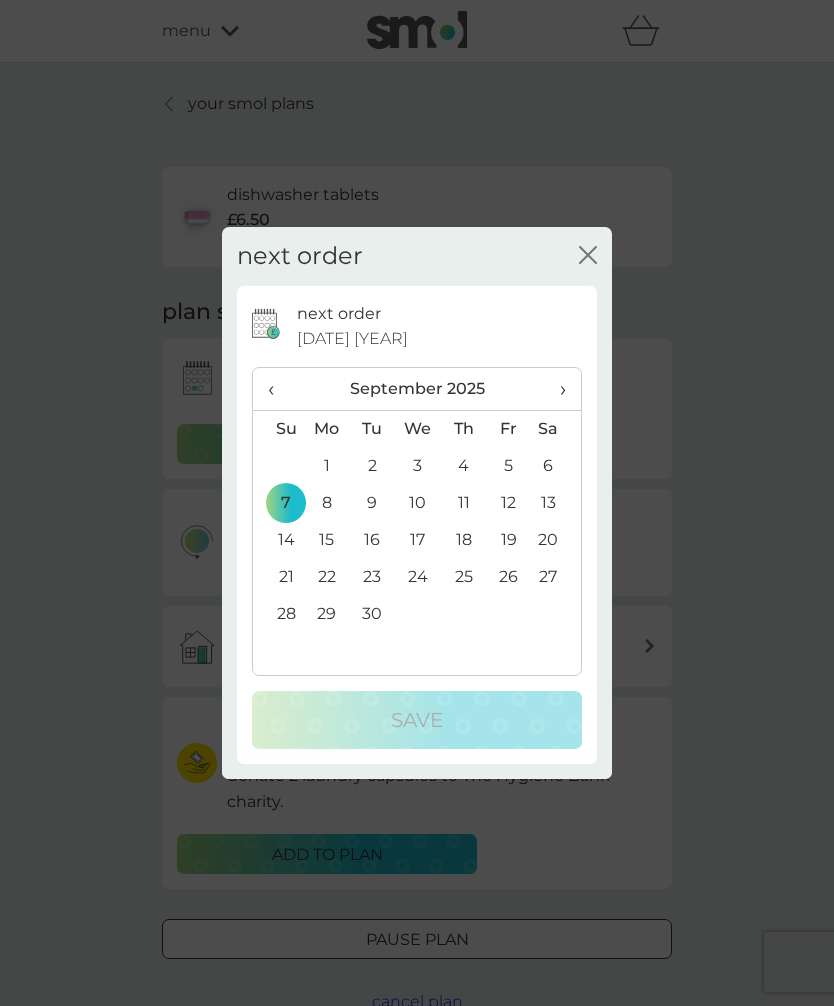 click on "28" at bounding box center [278, 614] 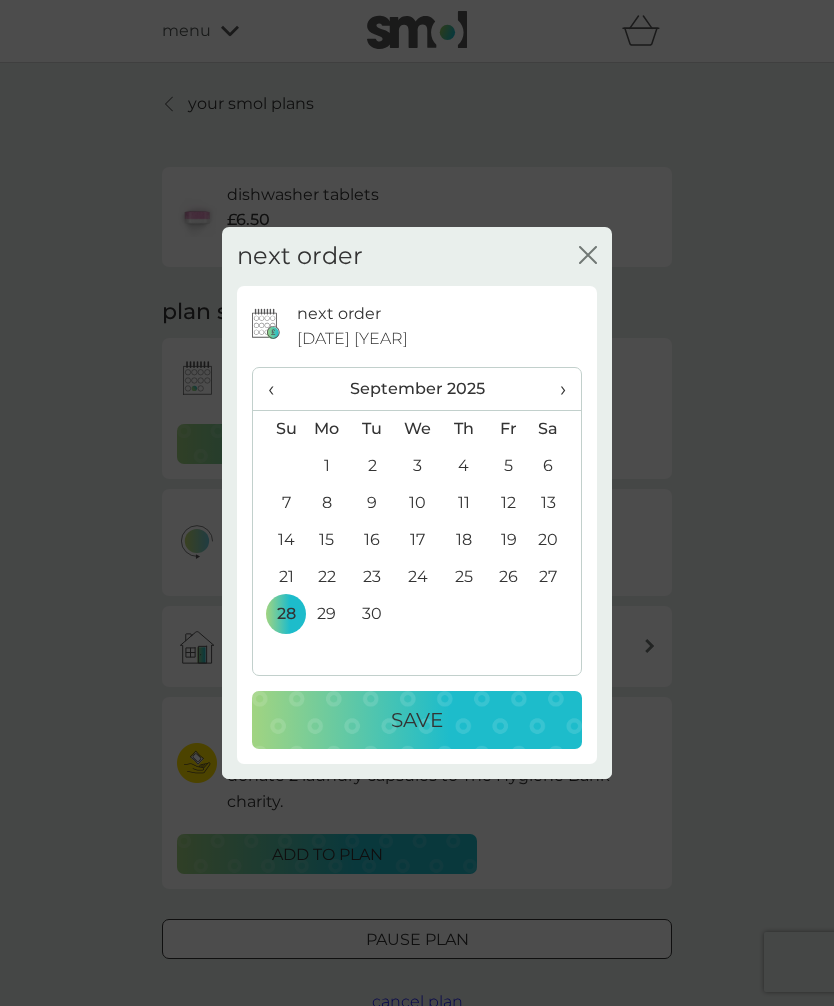 click on "›" at bounding box center [556, 389] 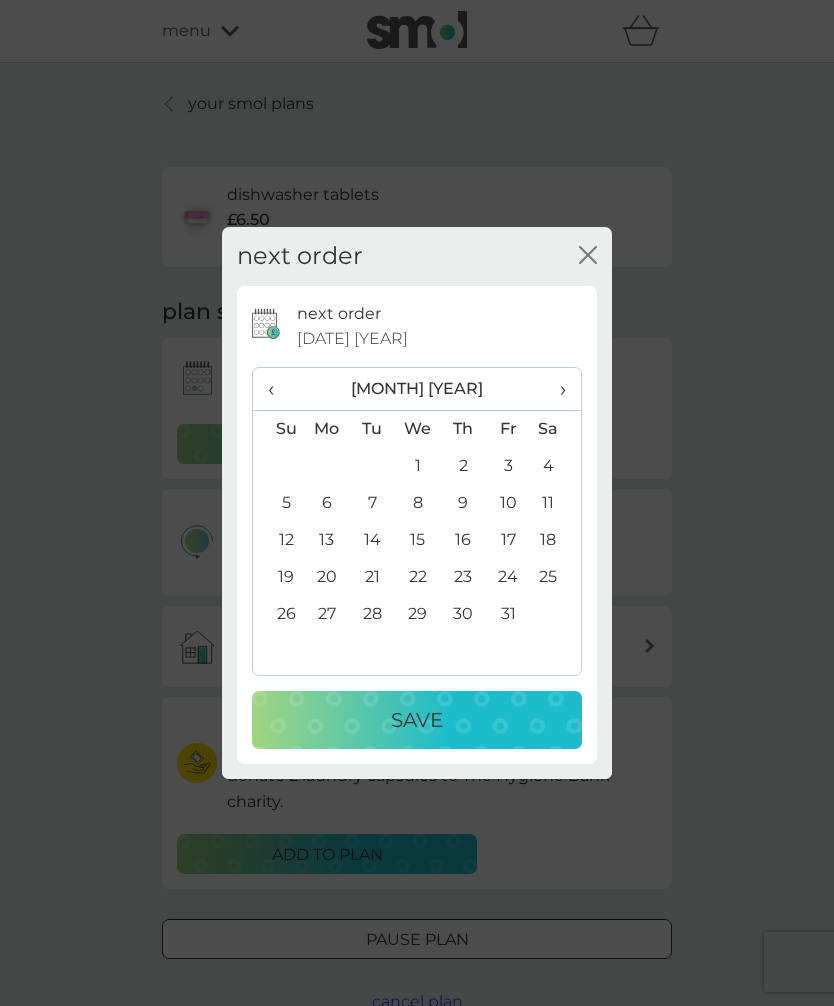 click on "6" at bounding box center [327, 503] 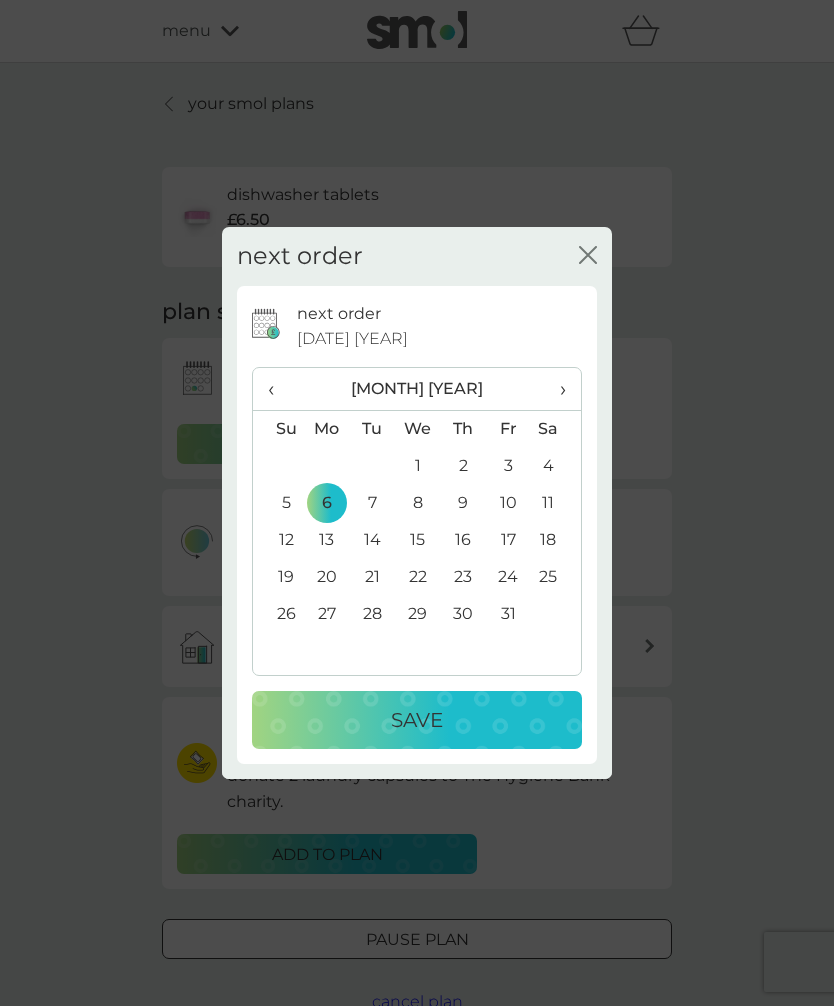 click on "Save" at bounding box center (417, 720) 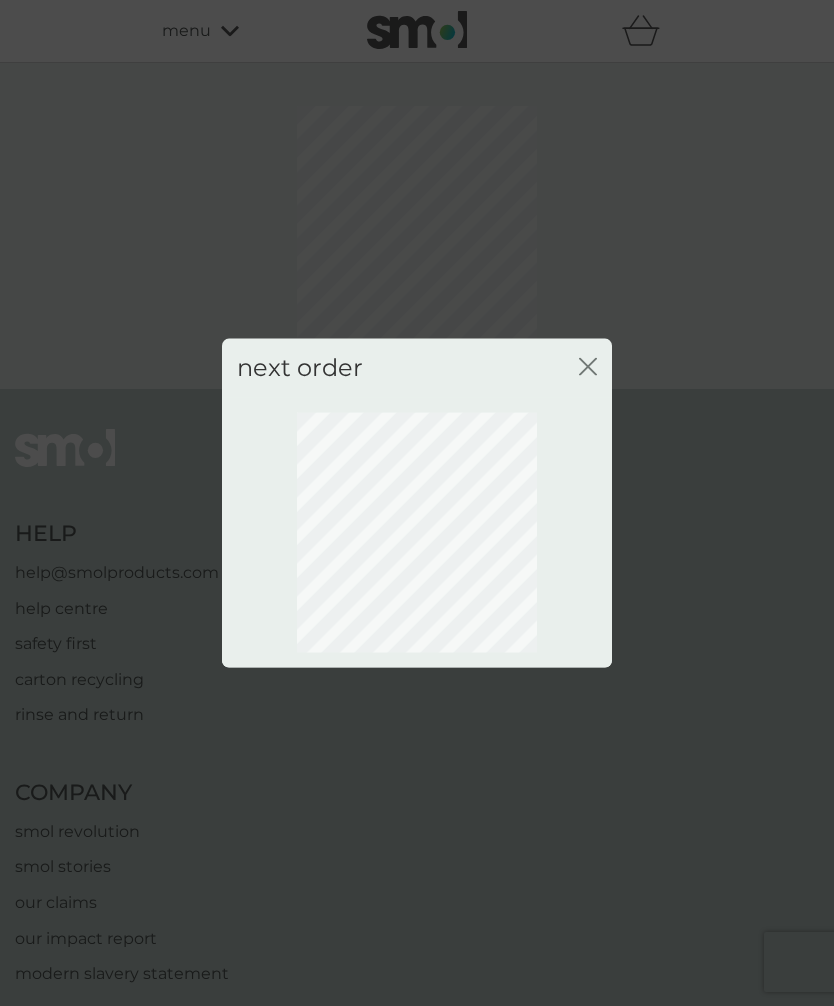 click on "close" 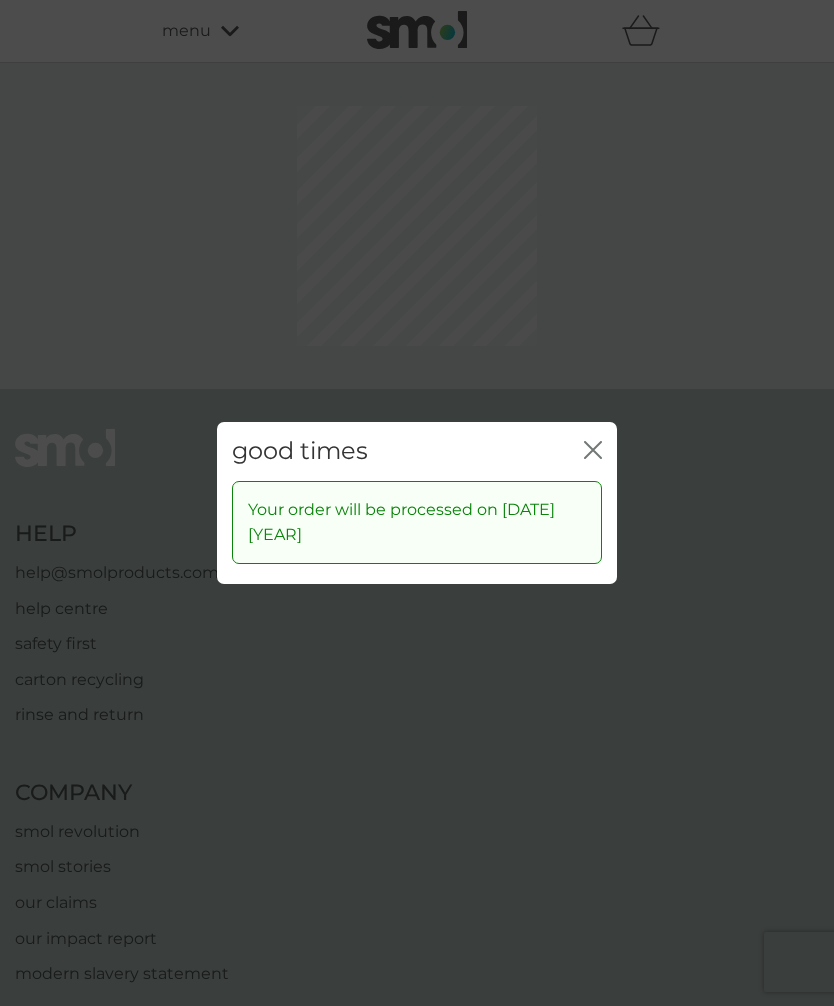 click on "good times close Your order will be processed on 6 Oct 2025" at bounding box center [417, 503] 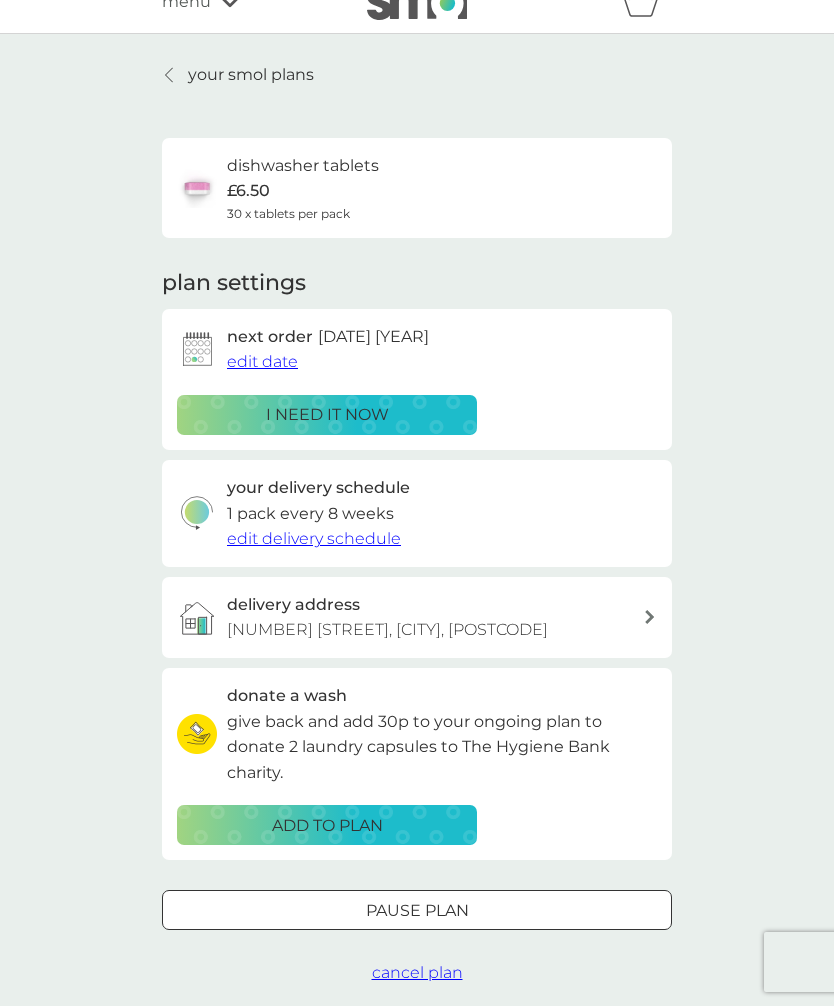 scroll, scrollTop: 0, scrollLeft: 0, axis: both 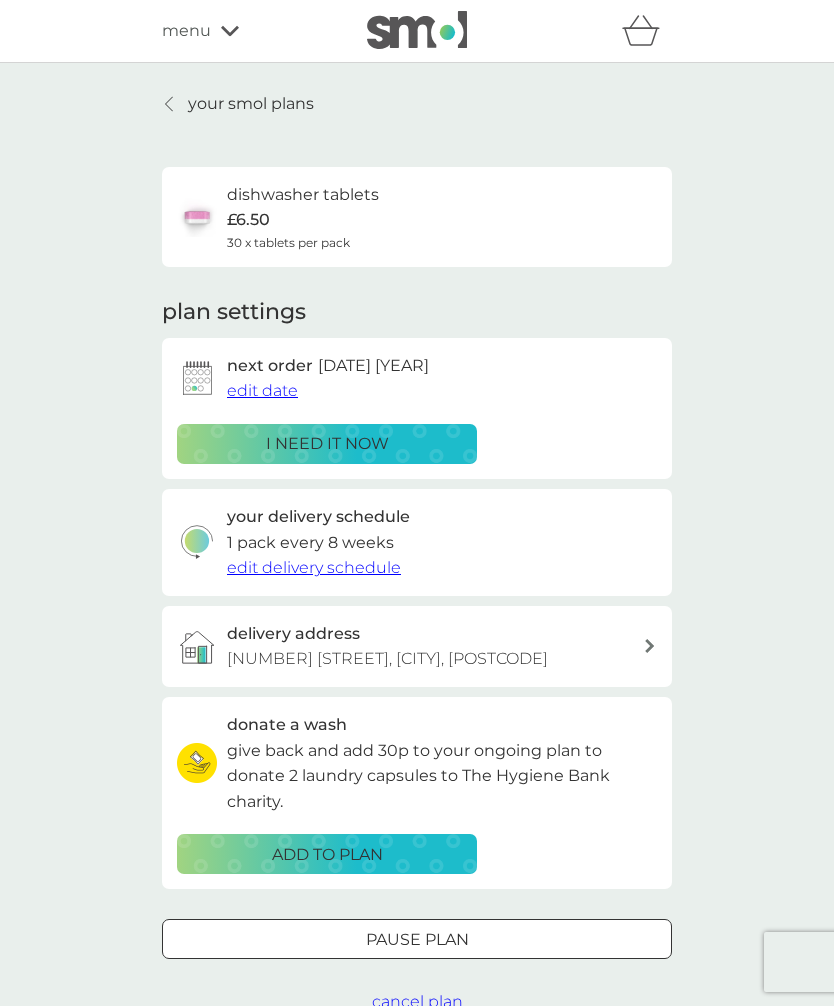 click 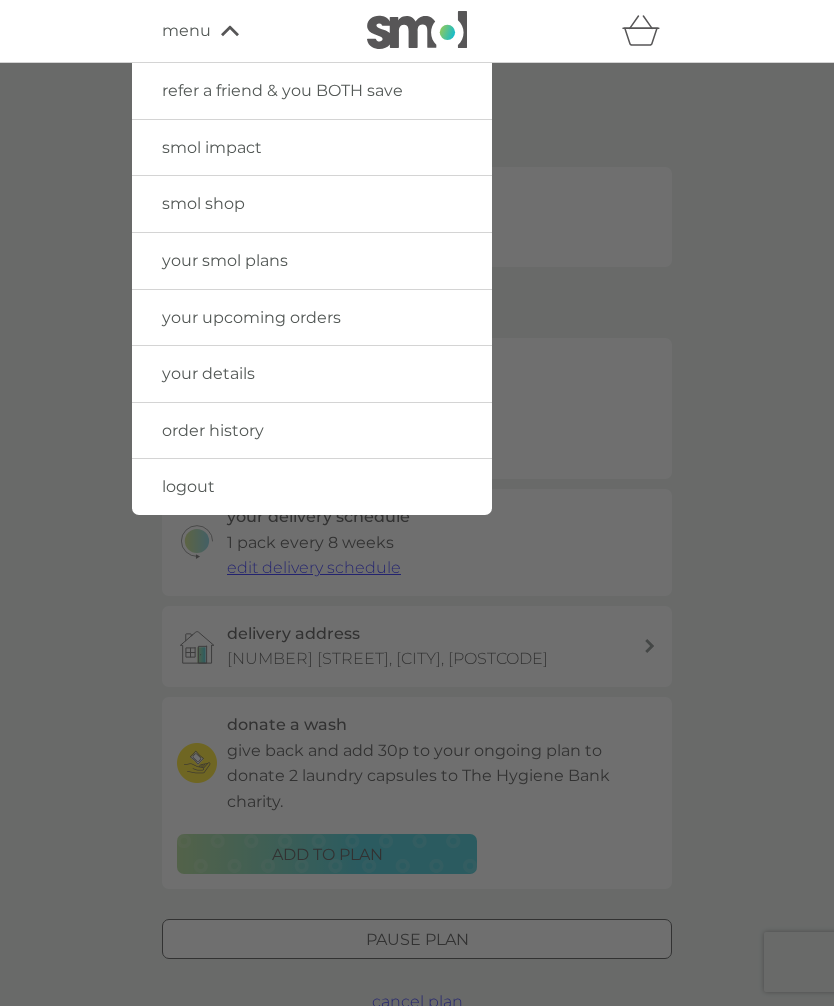 click at bounding box center (417, 566) 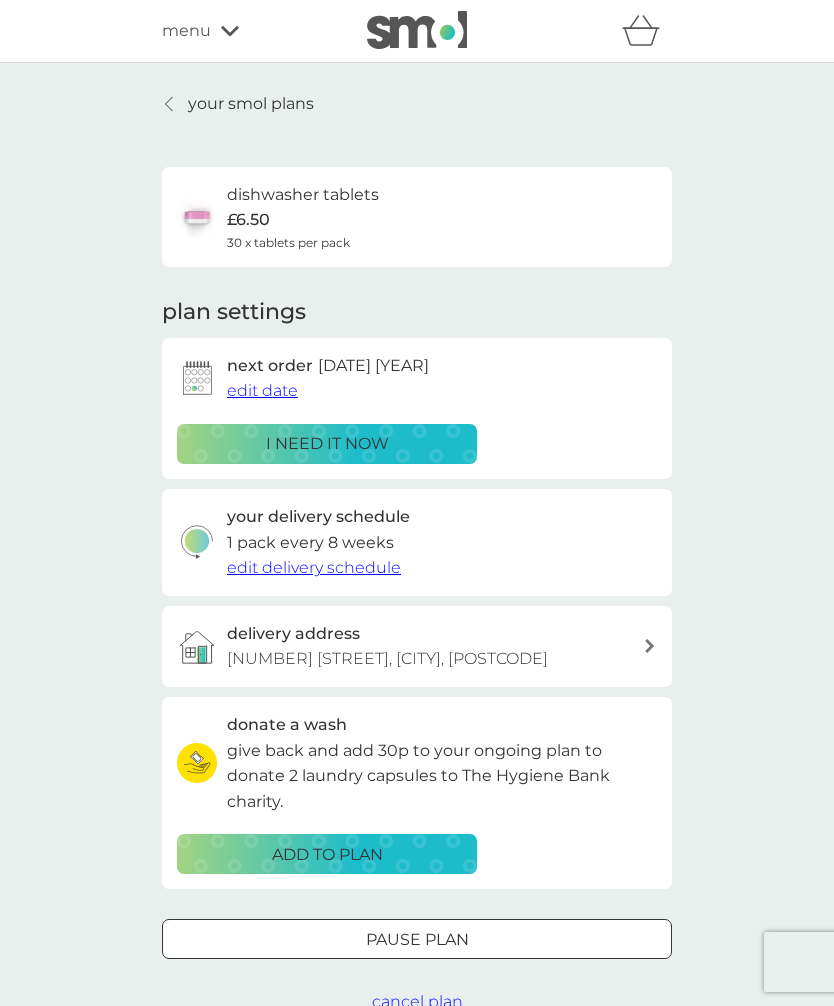click on "your smol plans" at bounding box center [238, 104] 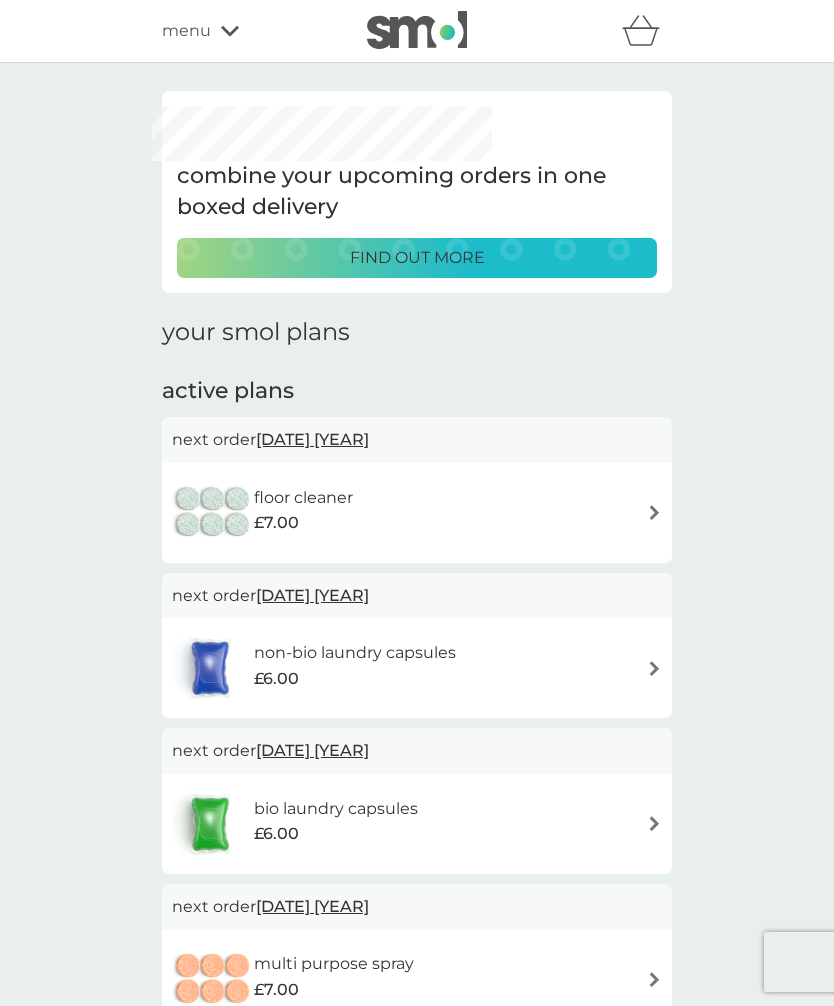 click on "floor cleaner £7.00" at bounding box center [417, 513] 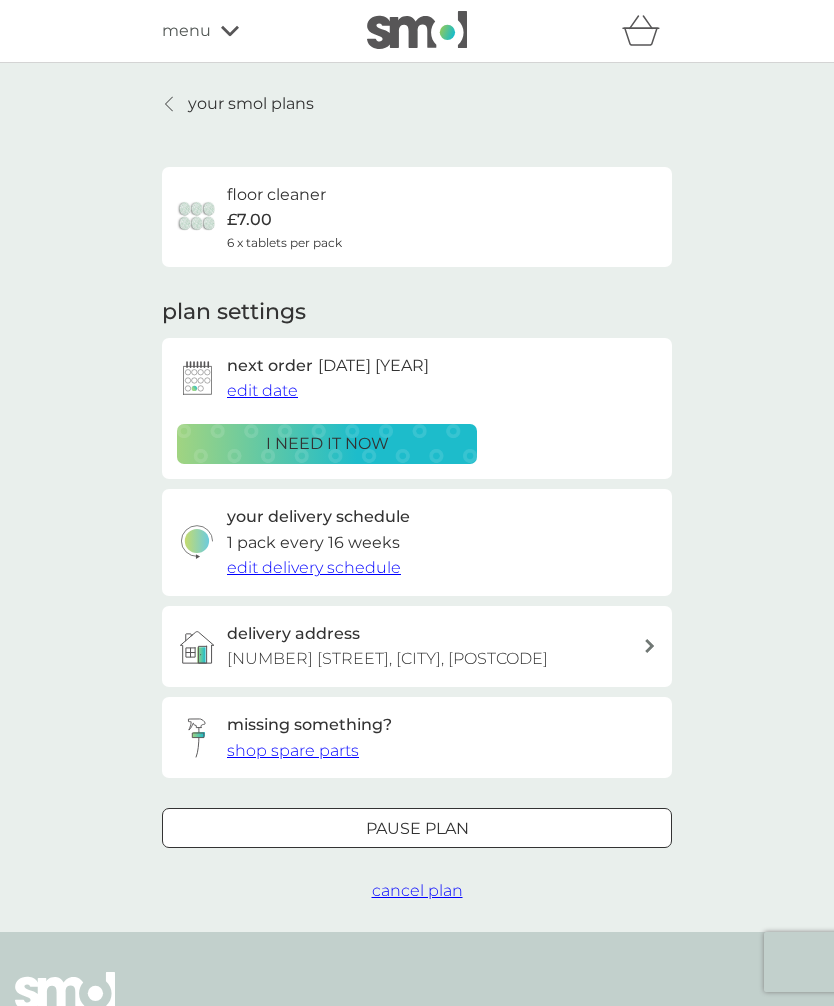 click on "edit date" at bounding box center [262, 390] 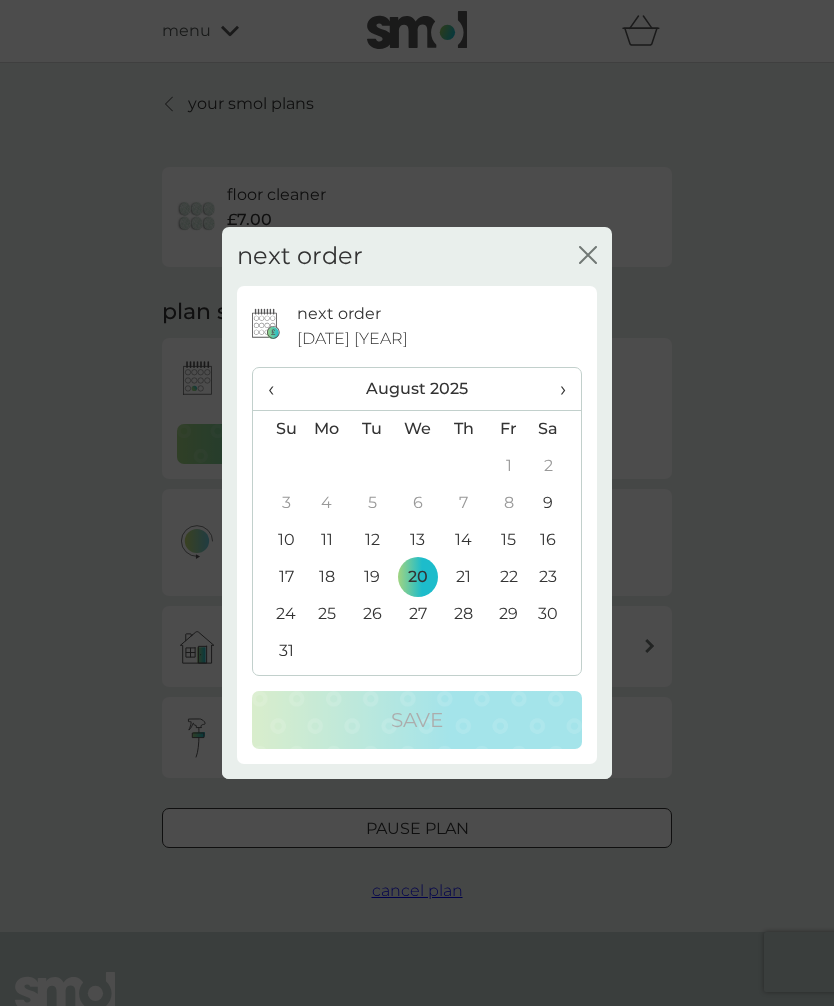 click on "›" at bounding box center [556, 389] 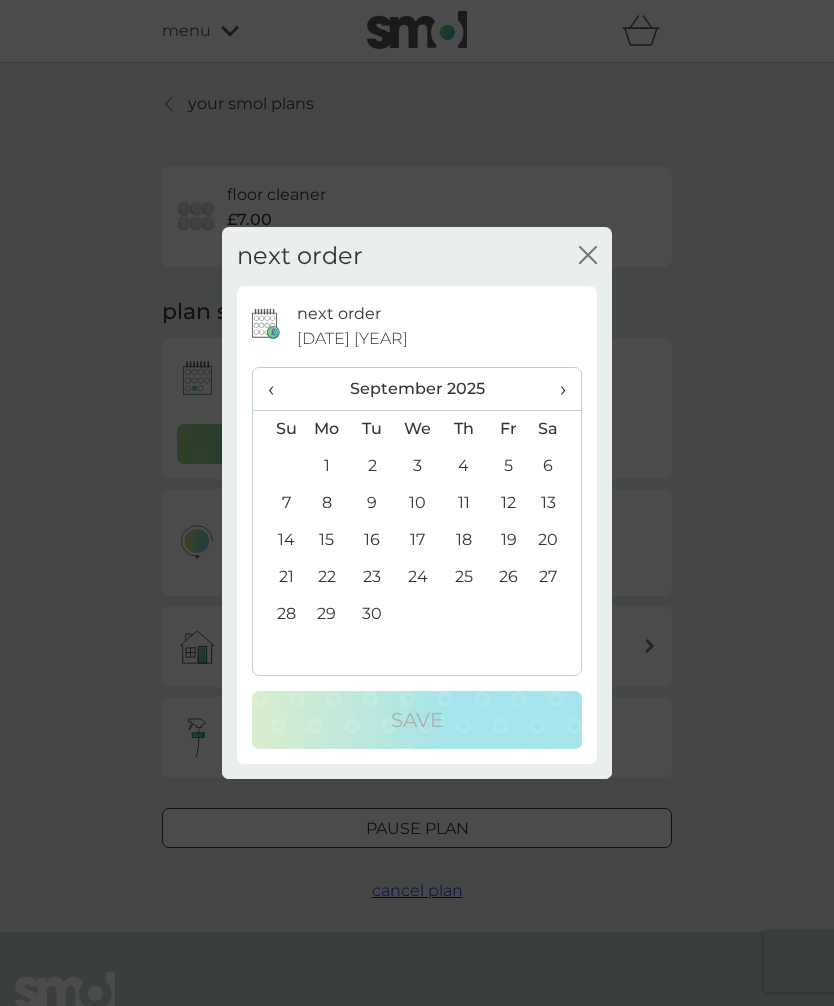 click on "28" at bounding box center (278, 614) 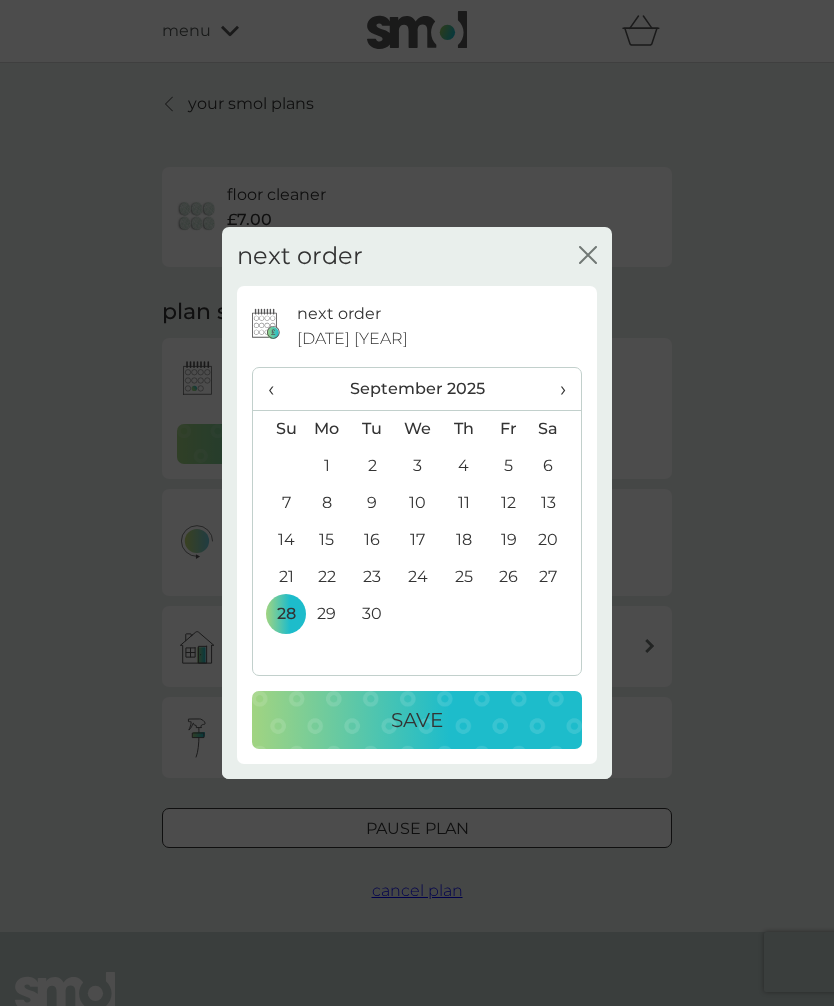 click on "Save" at bounding box center [417, 720] 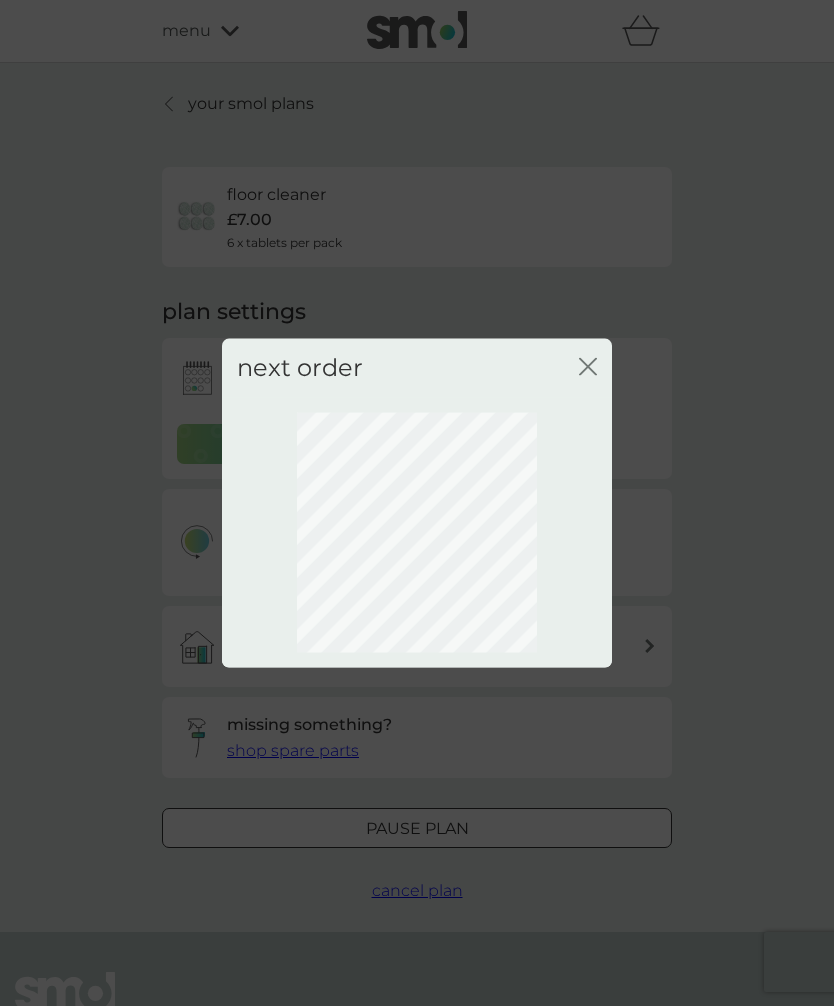 click on "close" 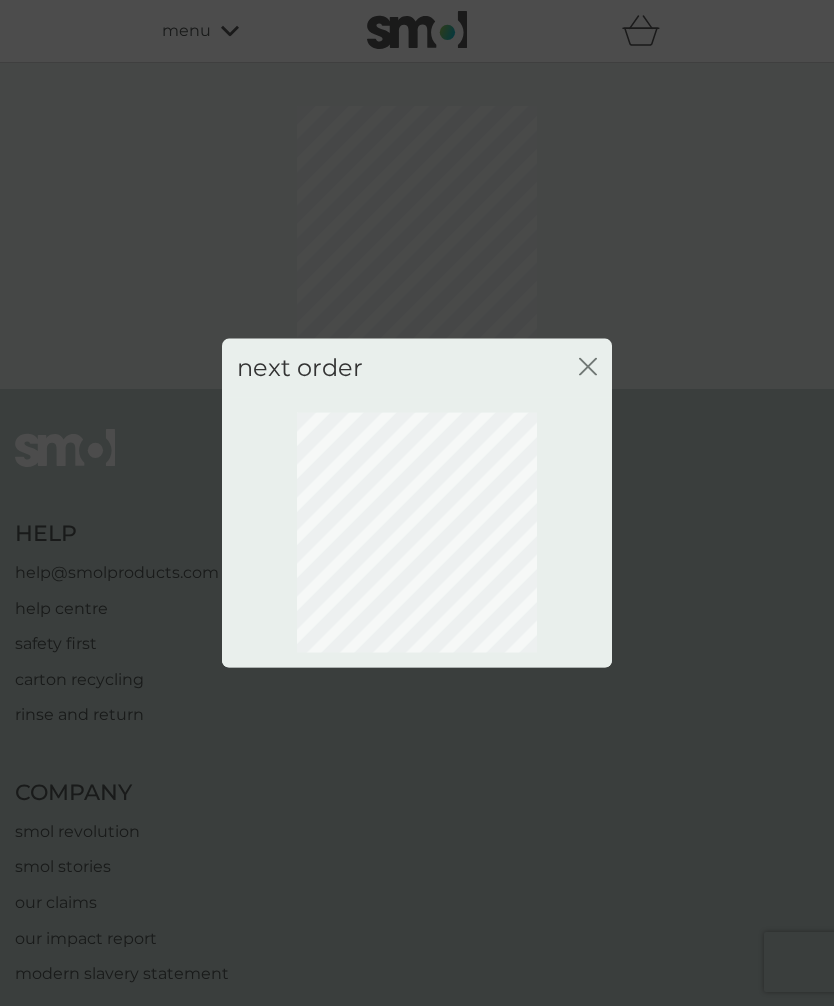 click 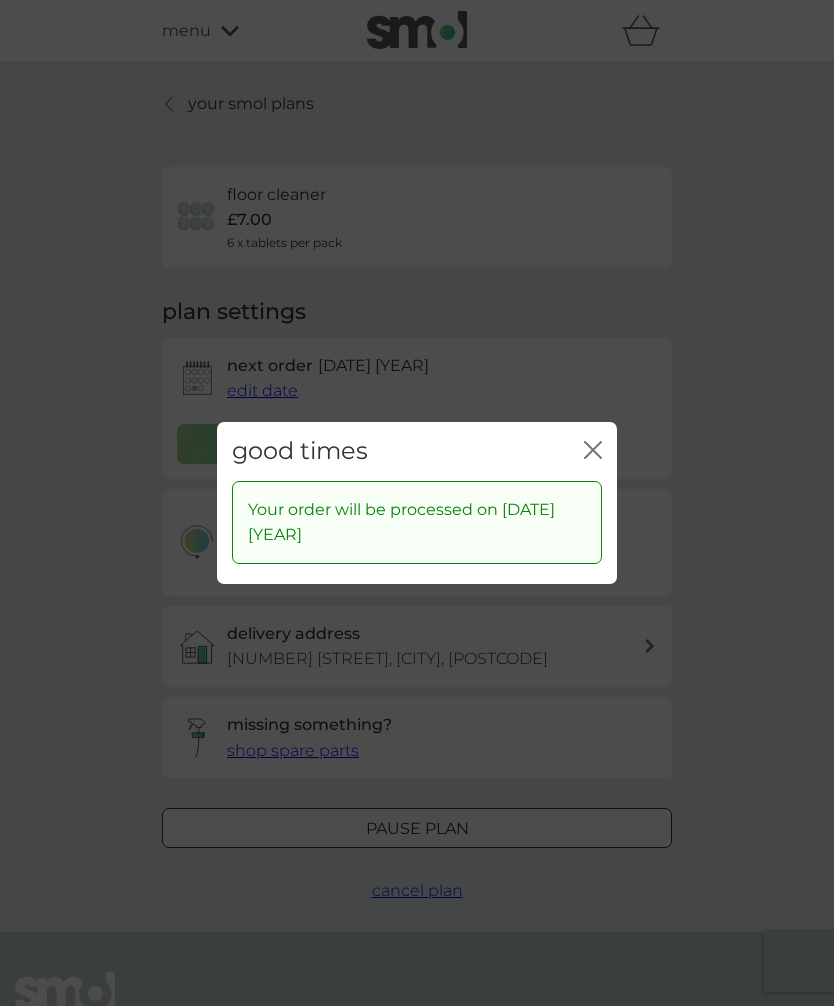 click on "close" 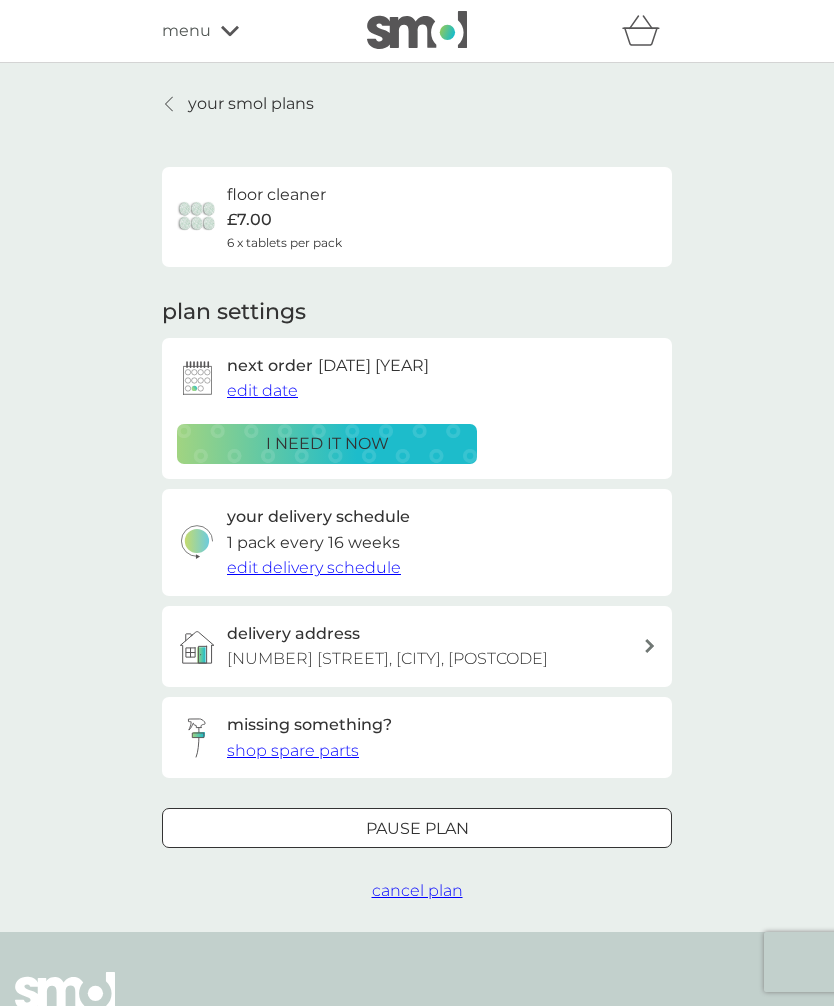 click at bounding box center (170, 104) 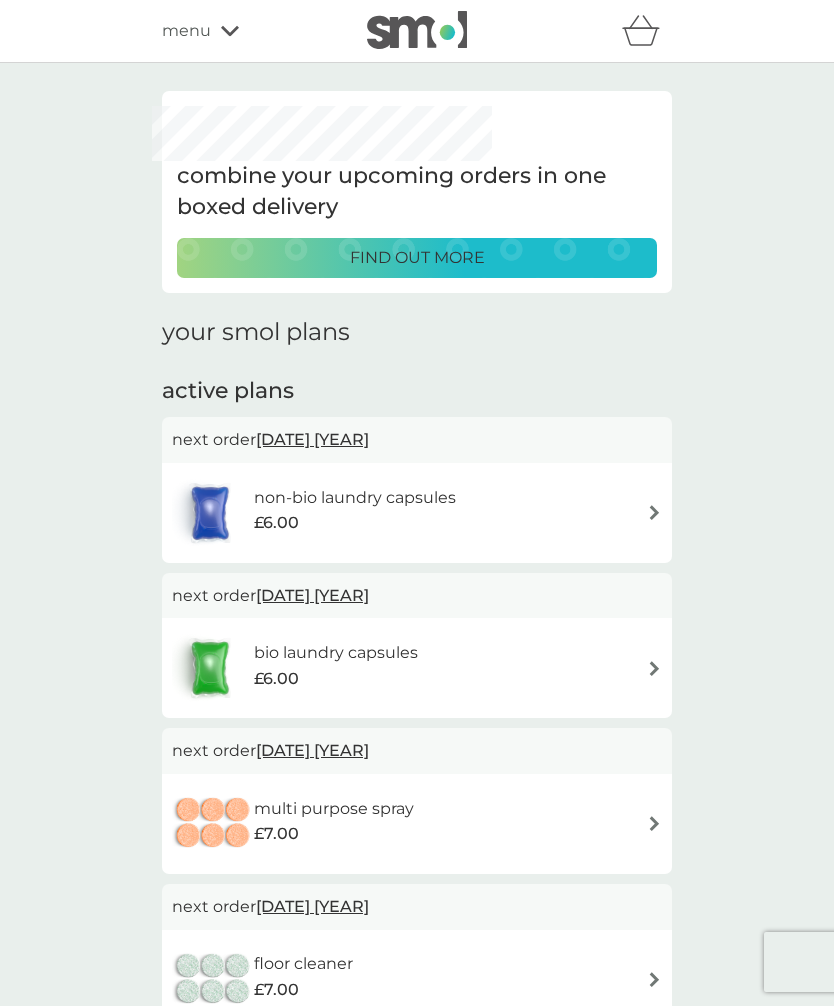 click on "non-bio laundry capsules £6.00" at bounding box center [417, 513] 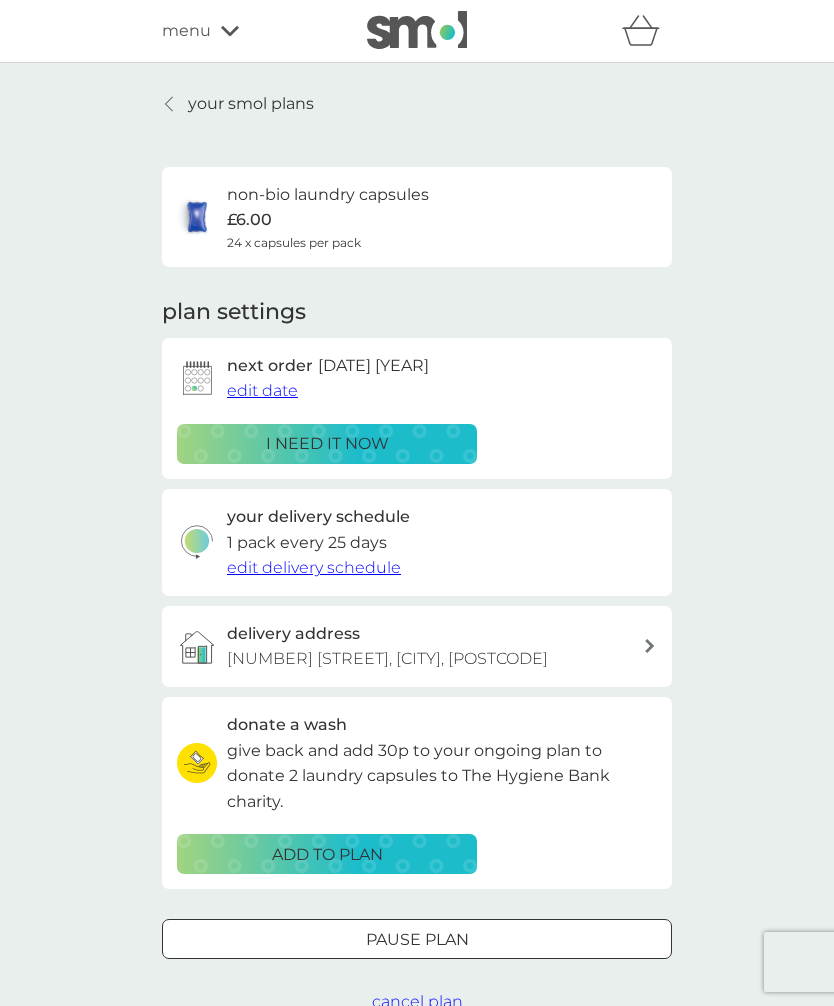 click on "edit date" at bounding box center (262, 390) 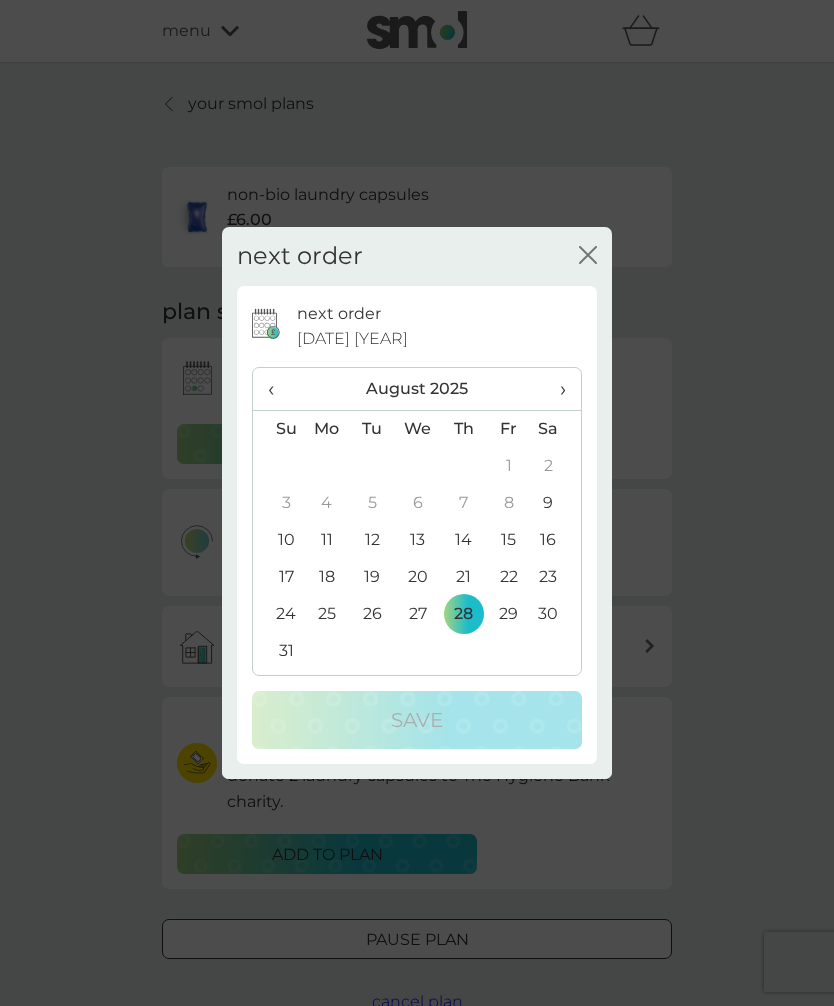 click on "›" at bounding box center [556, 389] 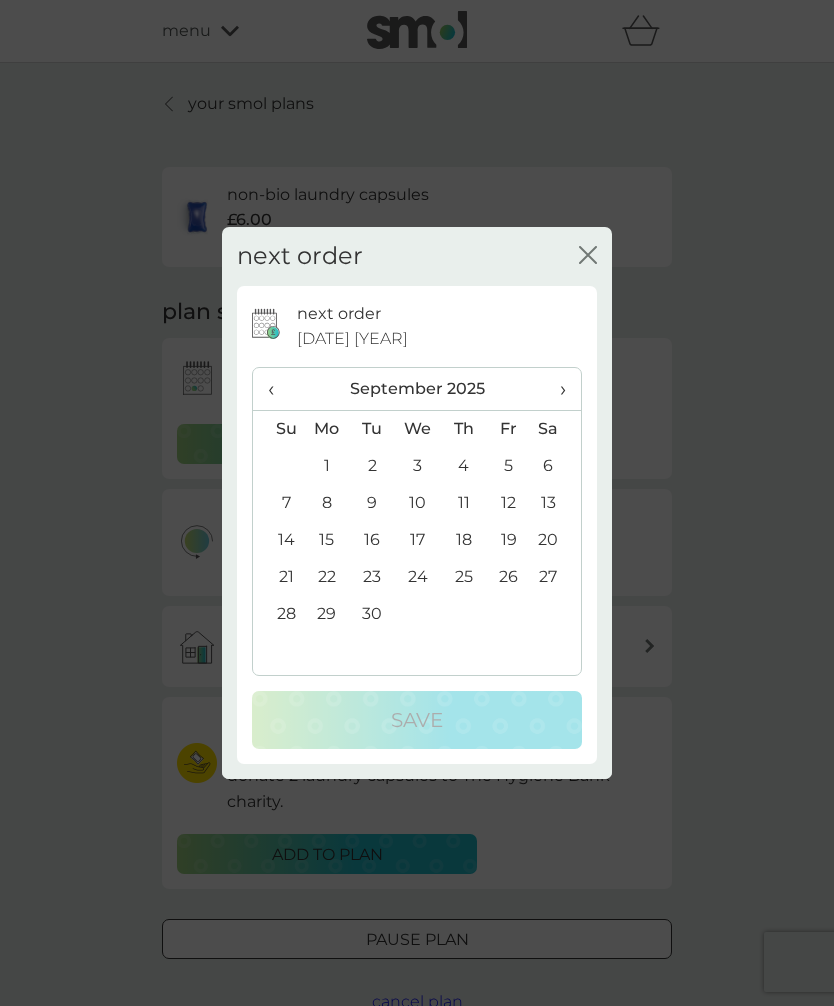 click on "28" at bounding box center (278, 614) 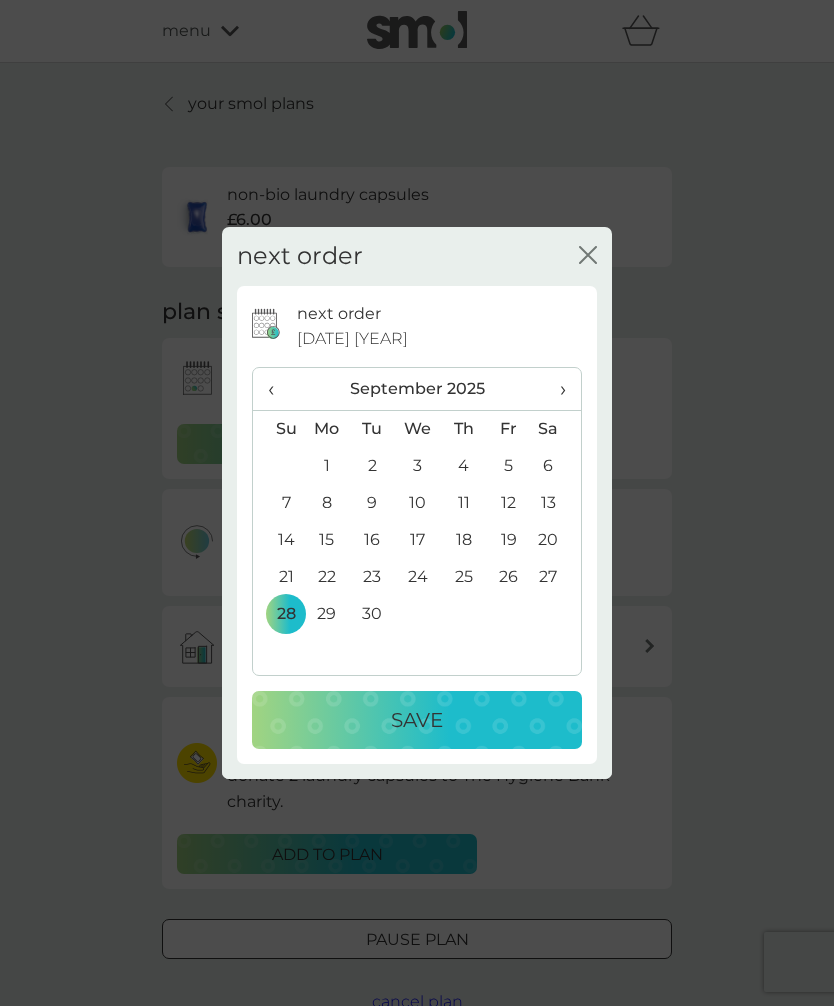 click on "Save" at bounding box center [417, 720] 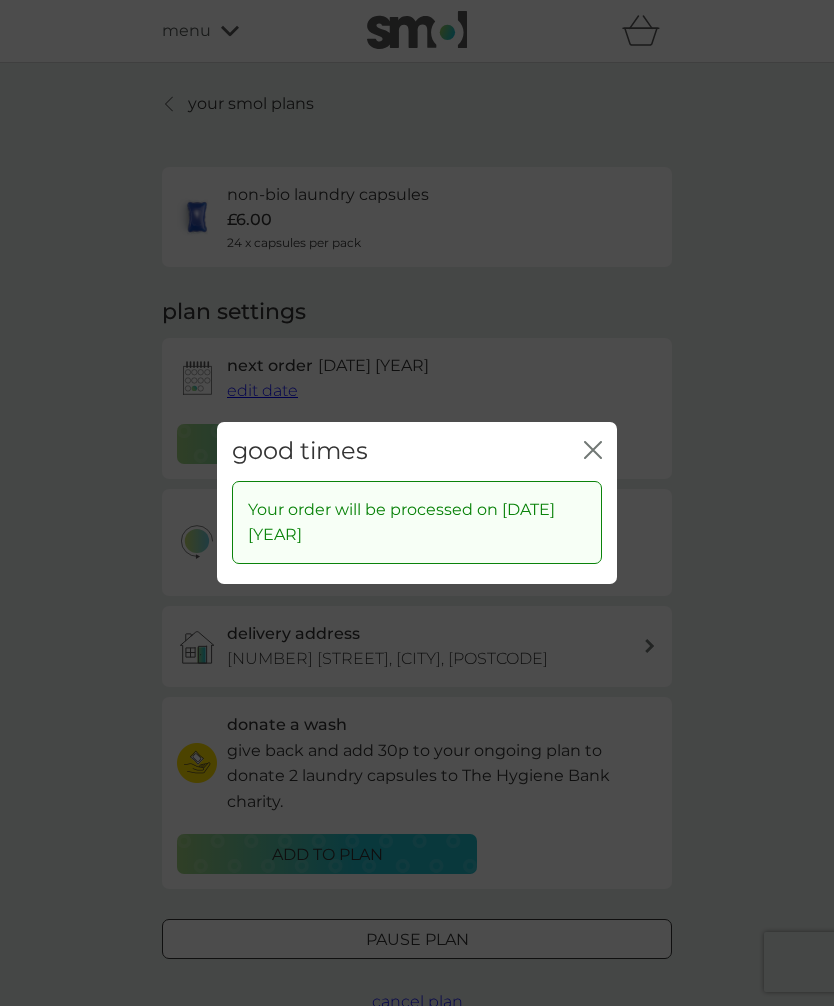 click on "good times close" at bounding box center [417, 451] 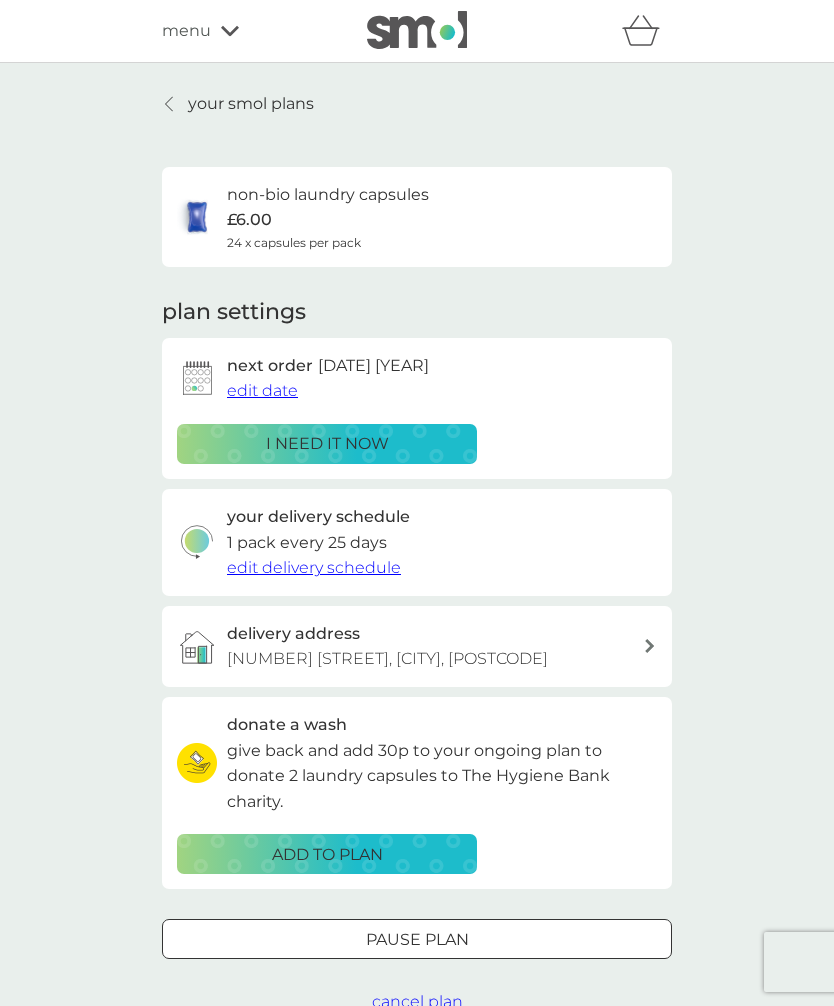 click on "your smol plans" at bounding box center [238, 104] 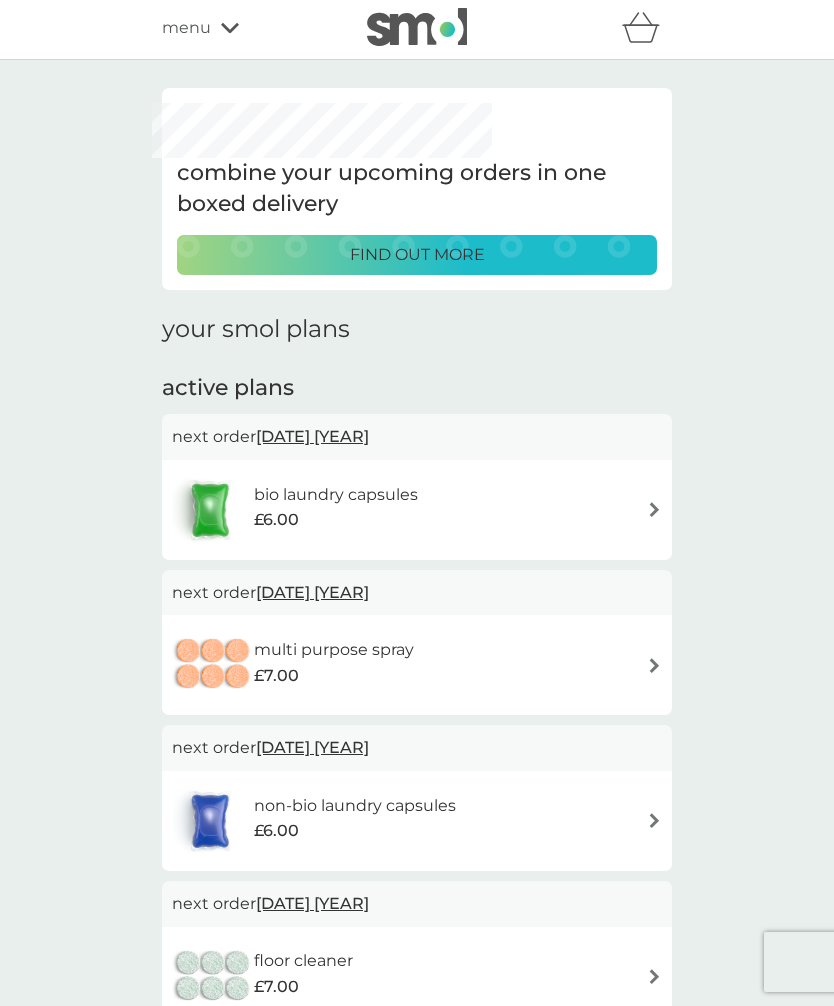 scroll, scrollTop: 15, scrollLeft: 0, axis: vertical 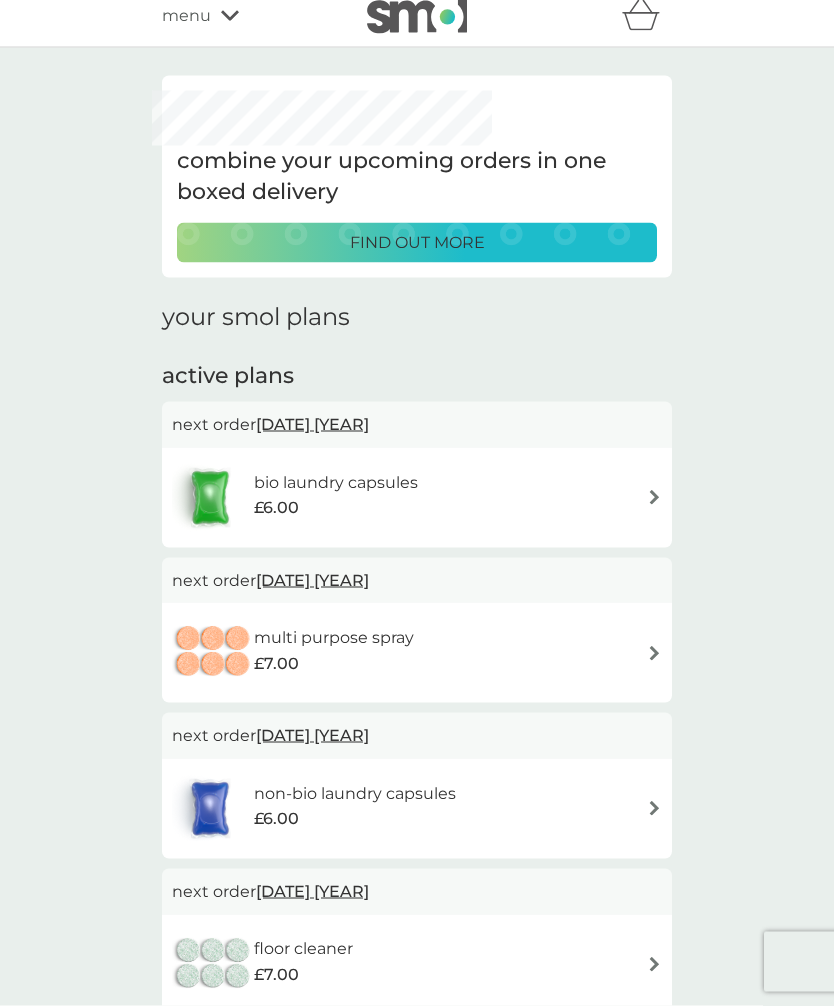 click at bounding box center [654, 653] 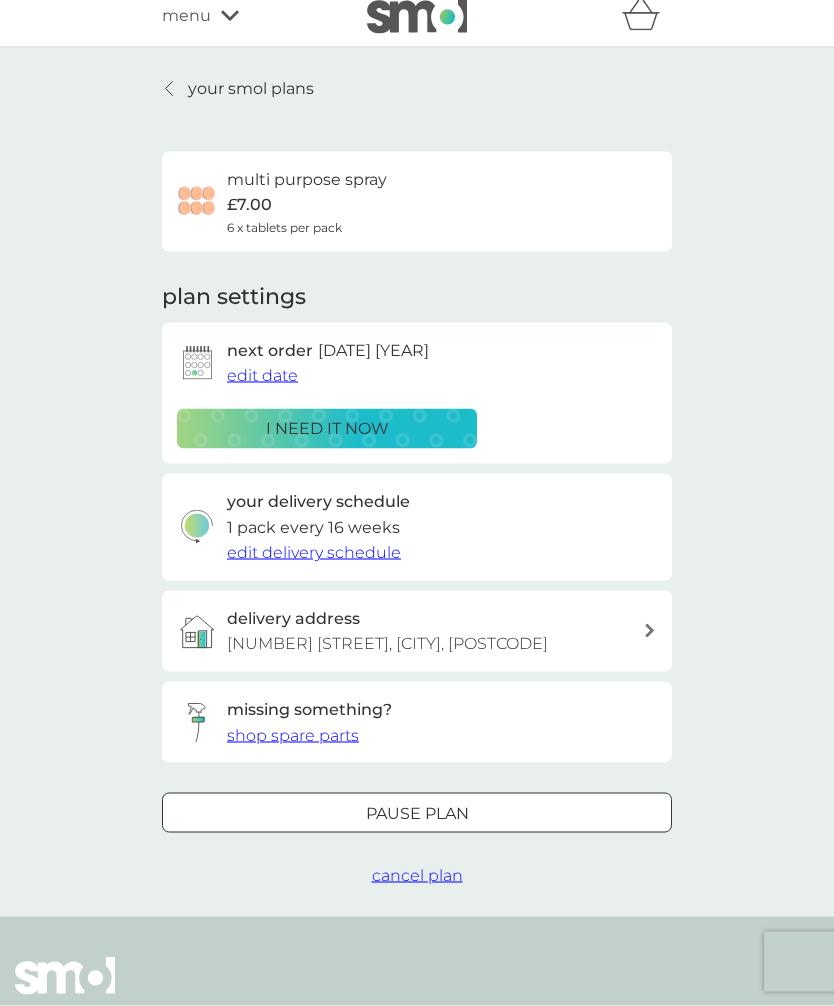 scroll, scrollTop: 0, scrollLeft: 0, axis: both 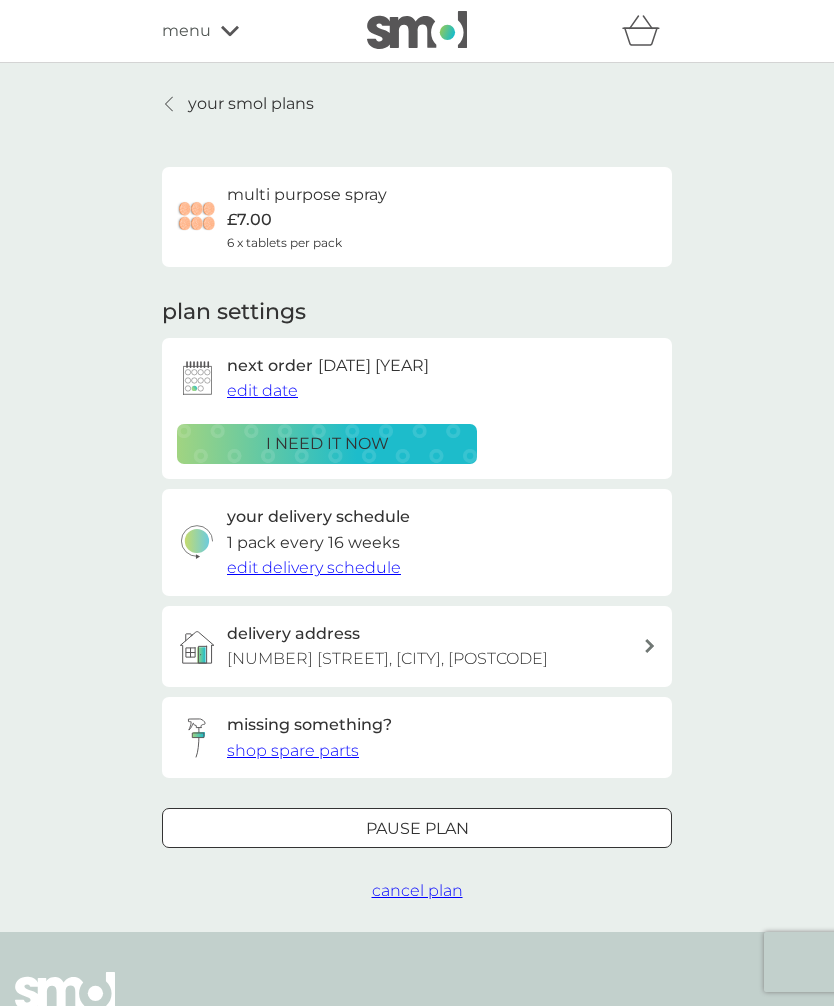 click on "edit date" at bounding box center [262, 390] 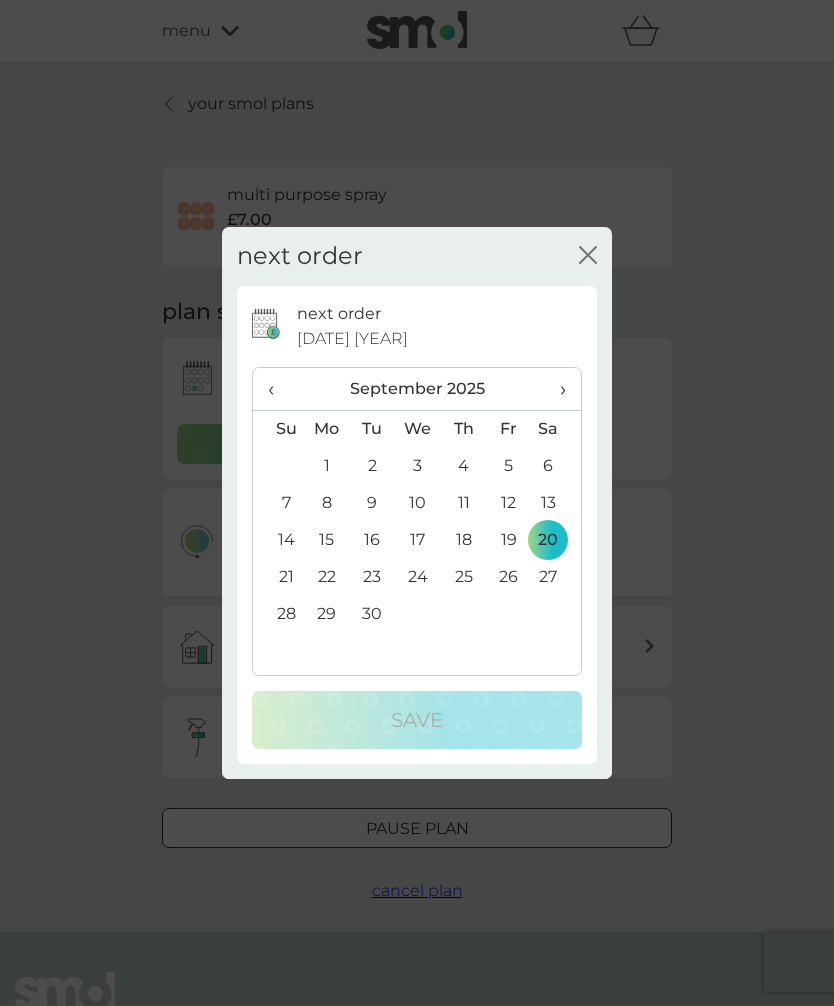 click on "28" at bounding box center [278, 614] 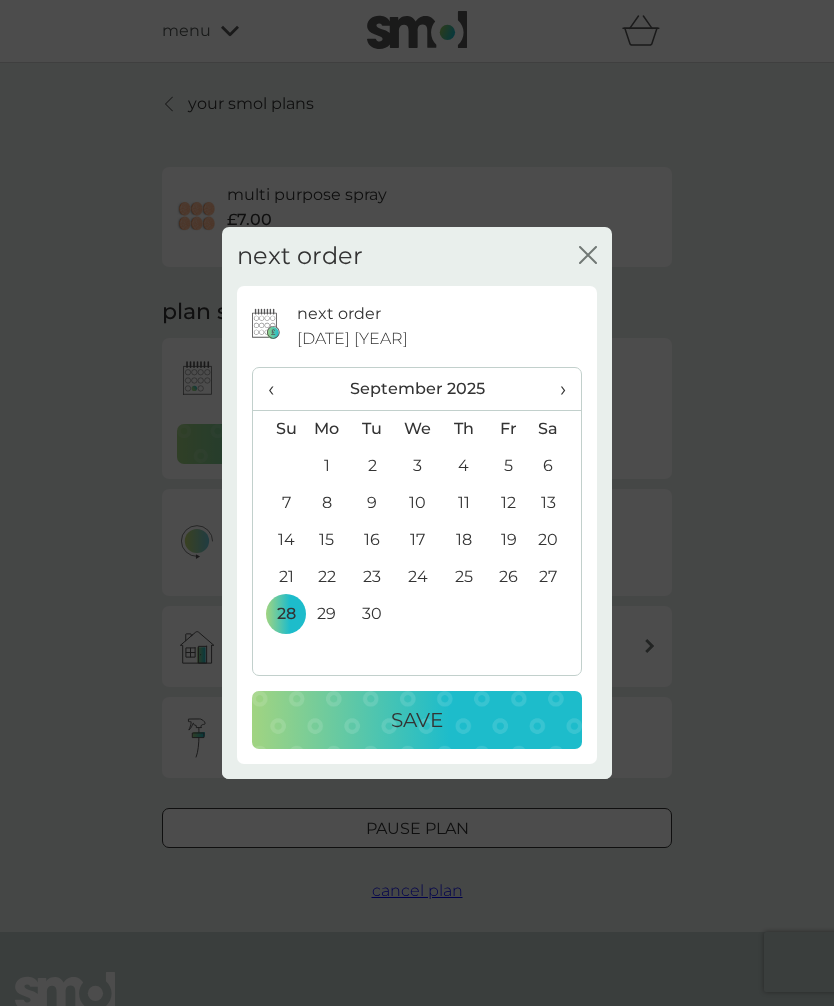 click on "Save" at bounding box center (417, 720) 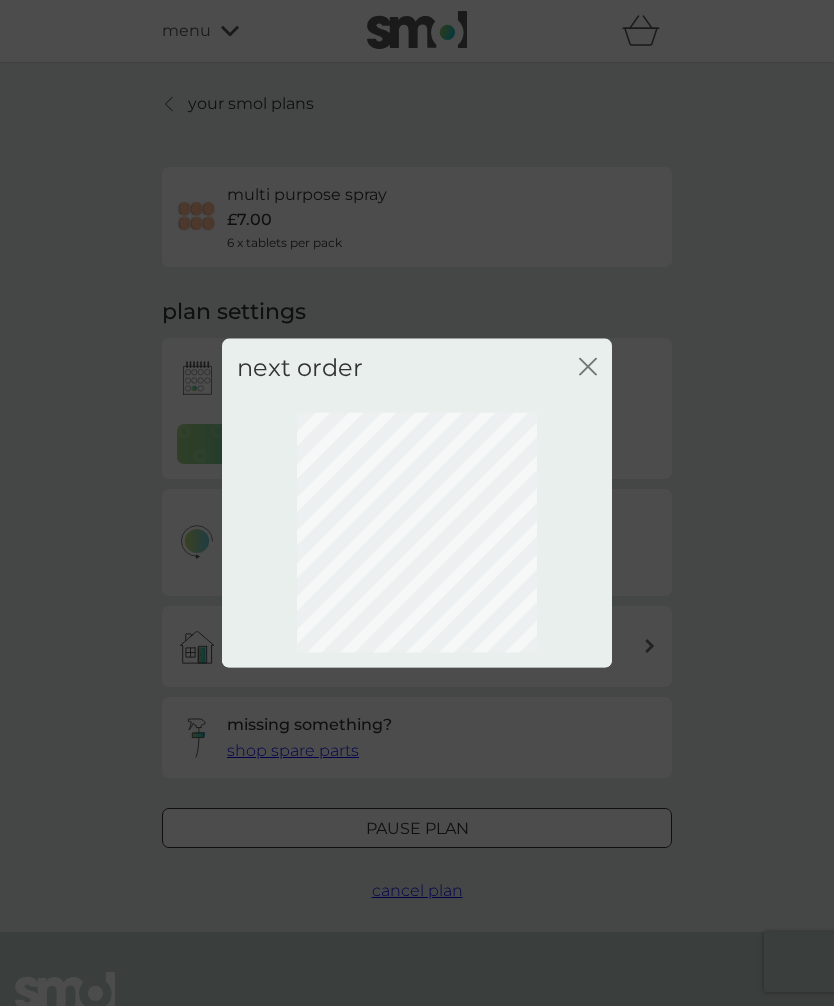 click on "close" at bounding box center [588, 368] 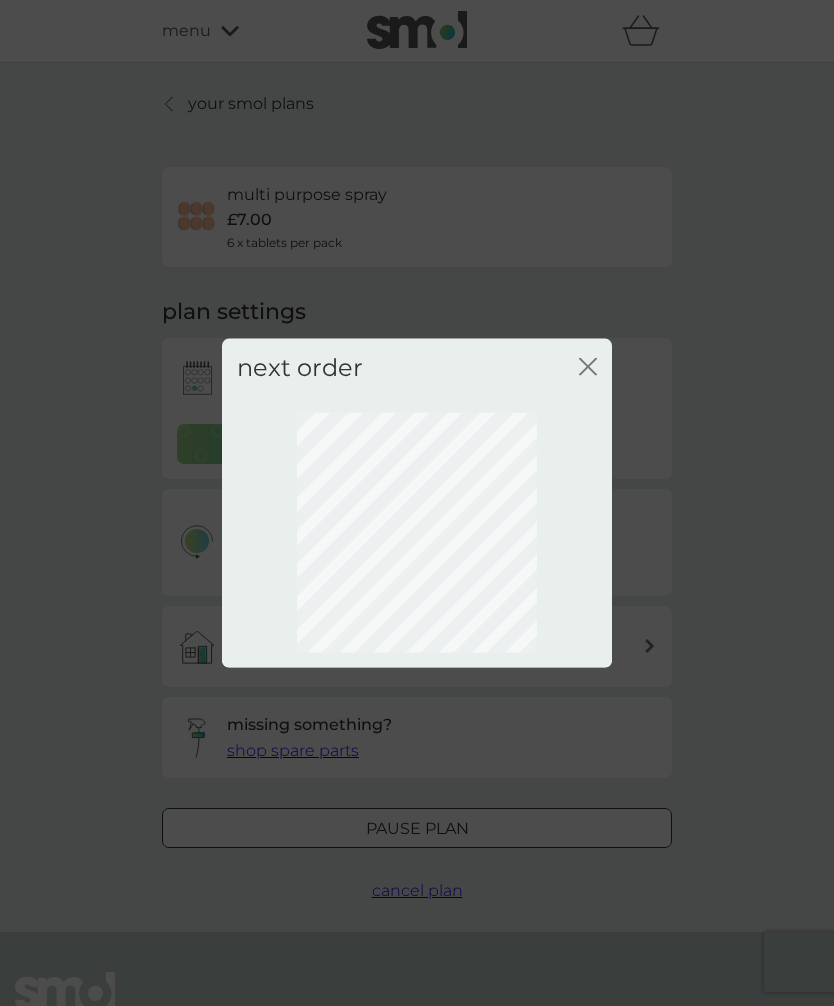 click on "next order close" at bounding box center [417, 368] 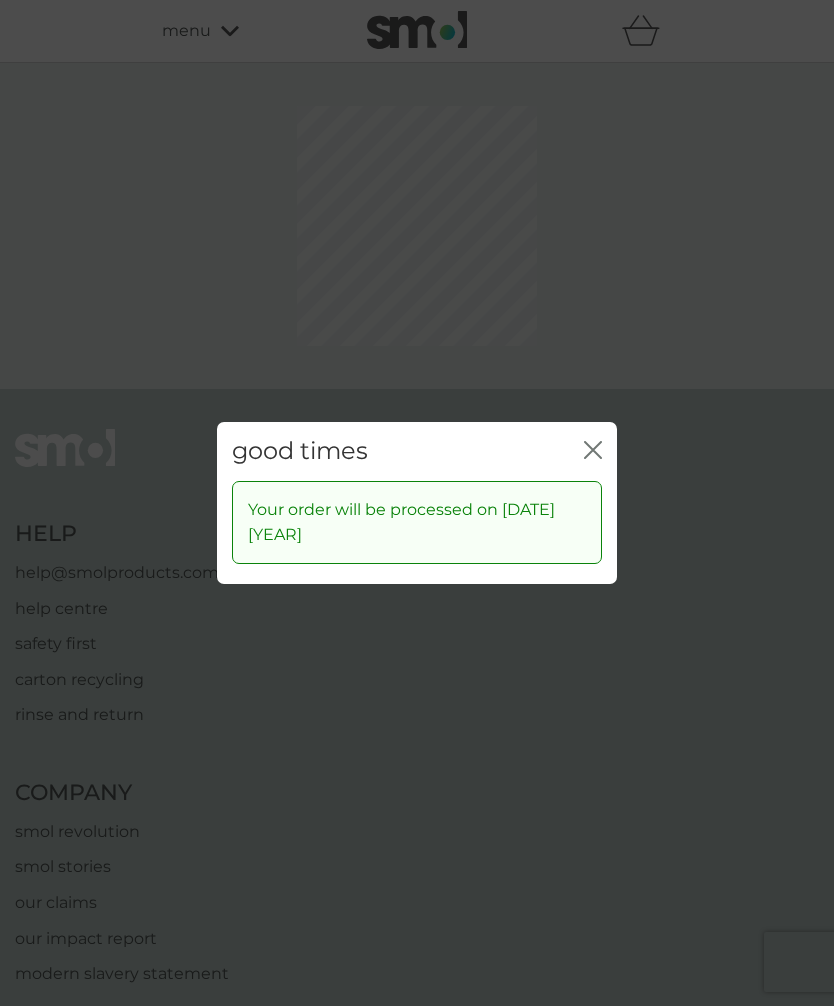 click 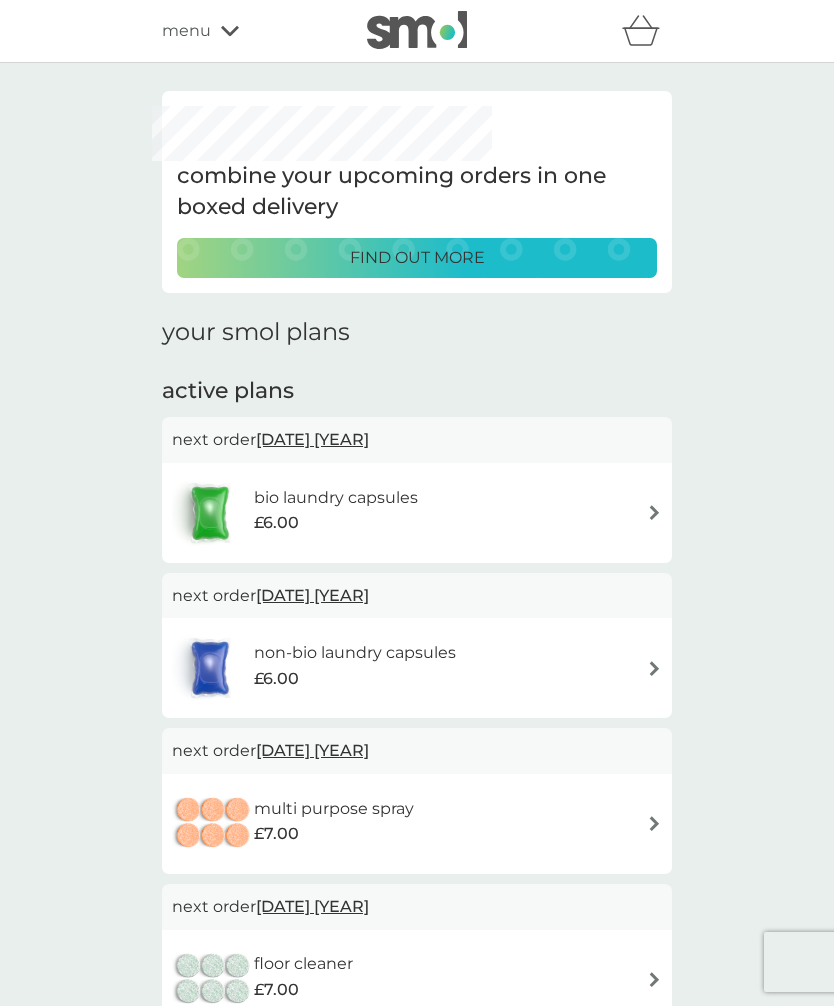 scroll, scrollTop: 82, scrollLeft: 0, axis: vertical 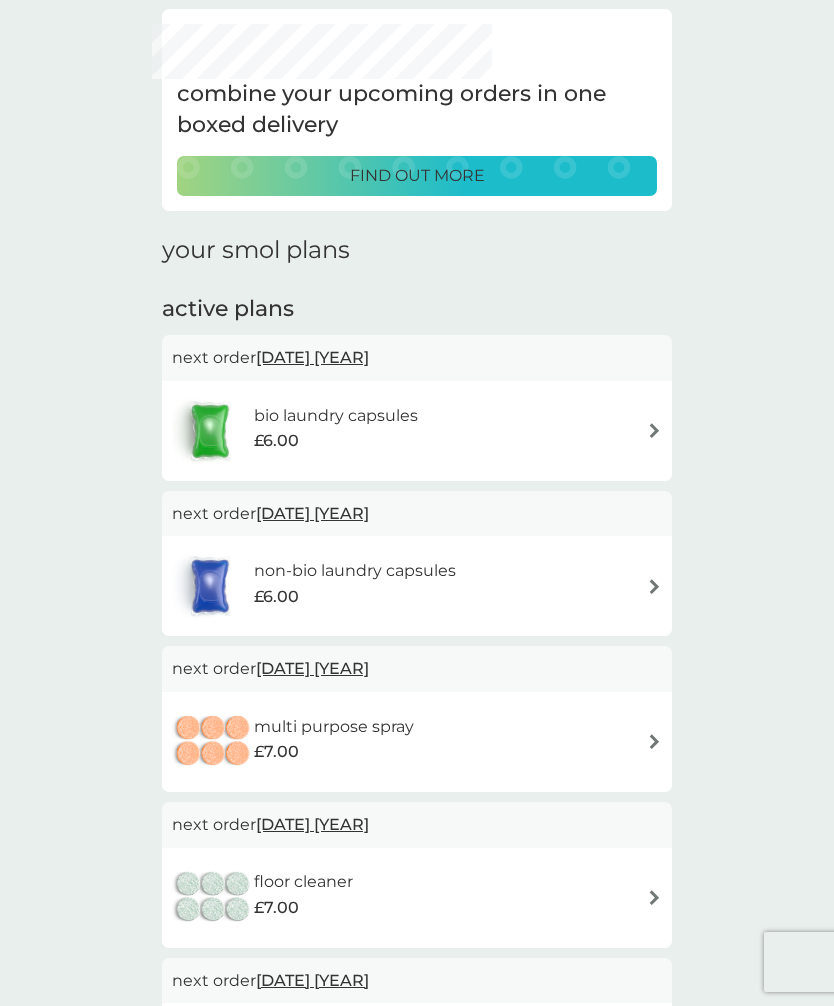 click on "find out more" at bounding box center (417, 176) 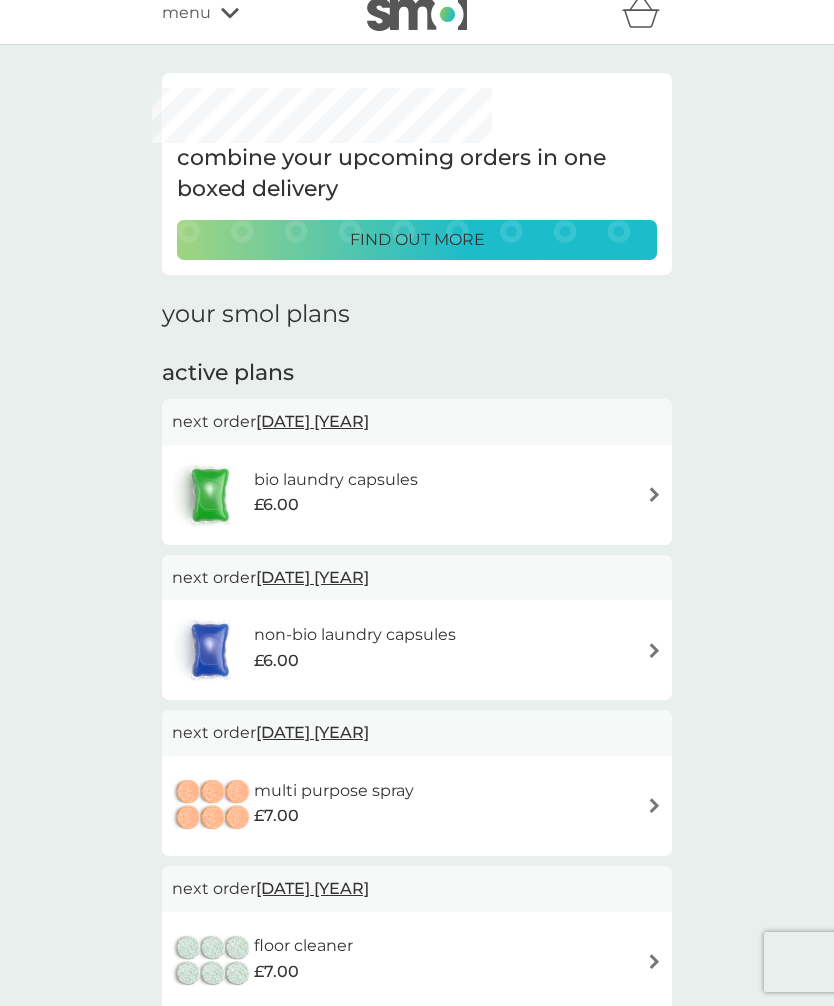 scroll, scrollTop: 0, scrollLeft: 0, axis: both 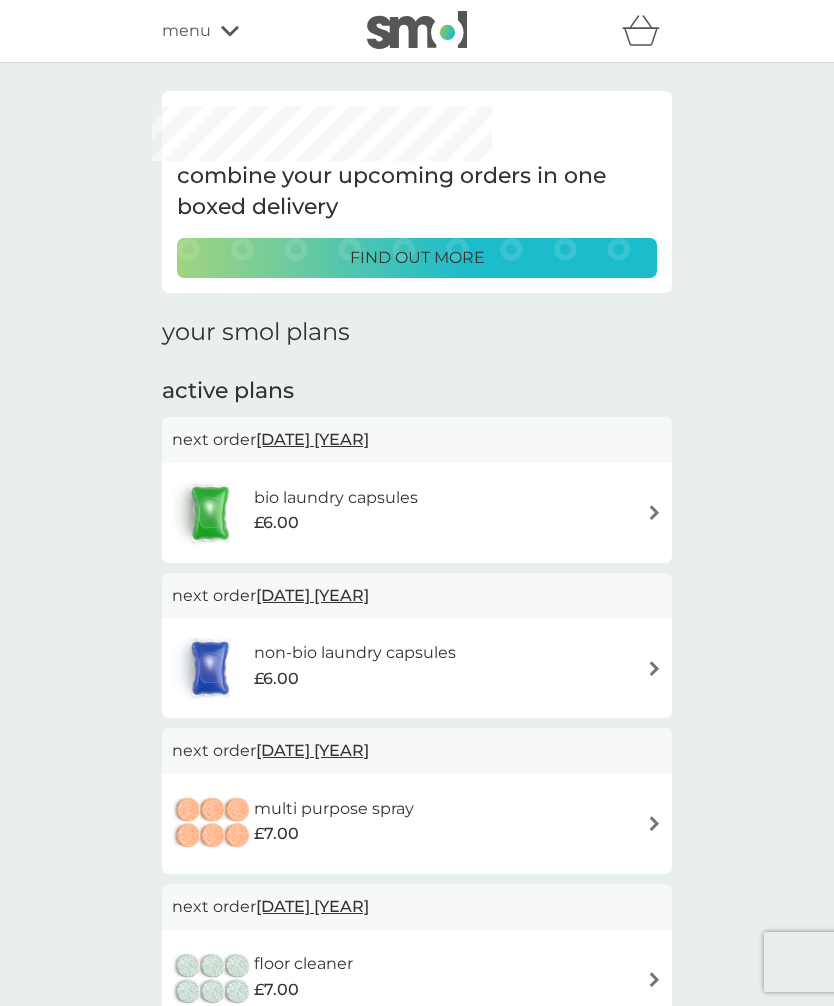 click 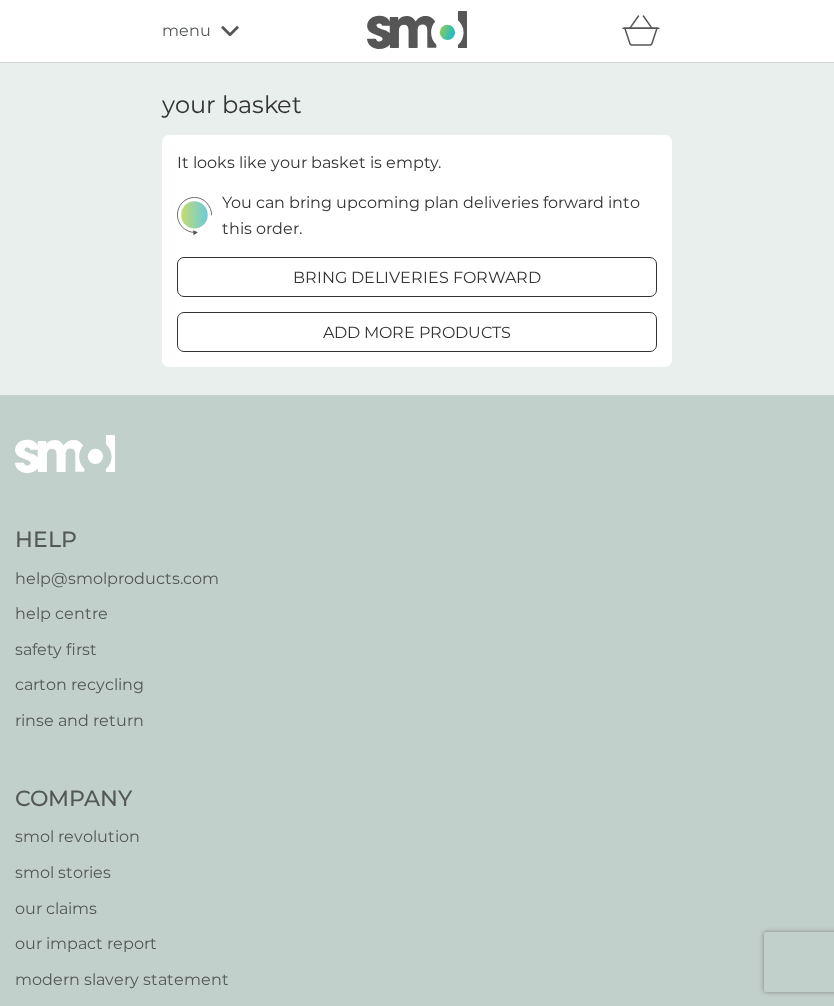 click on "bring deliveries forward" at bounding box center [417, 278] 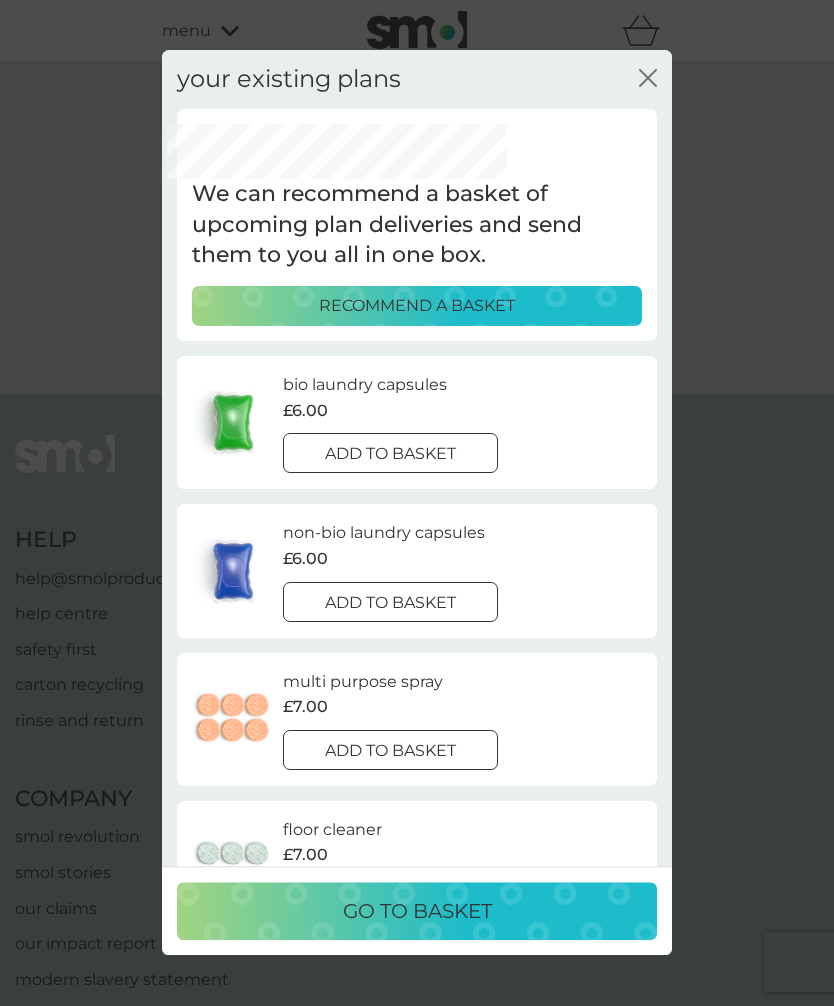 click on "close" 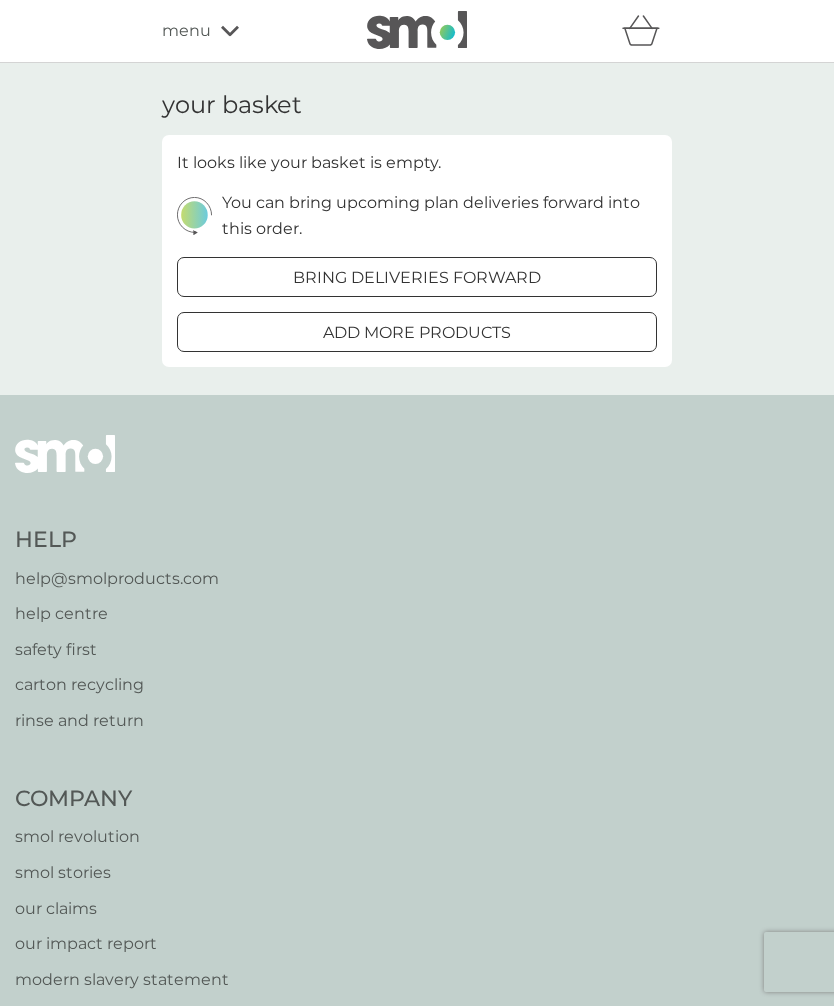 click on "menu" at bounding box center [247, 31] 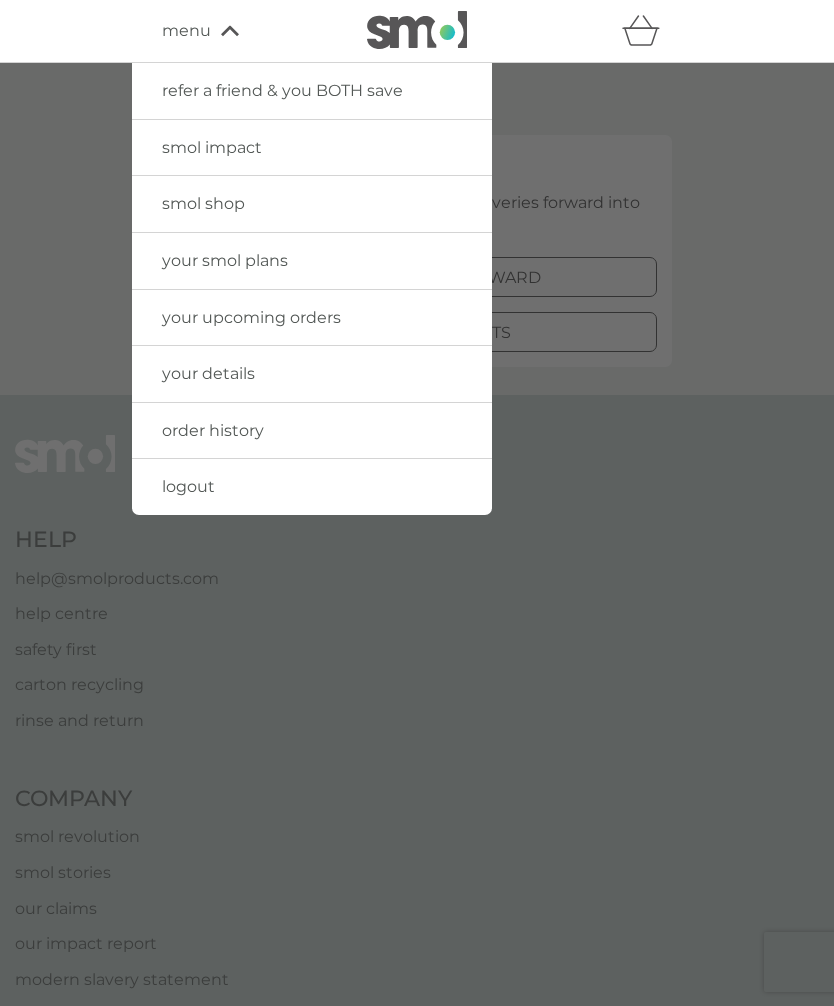 click on "your upcoming orders" at bounding box center [251, 317] 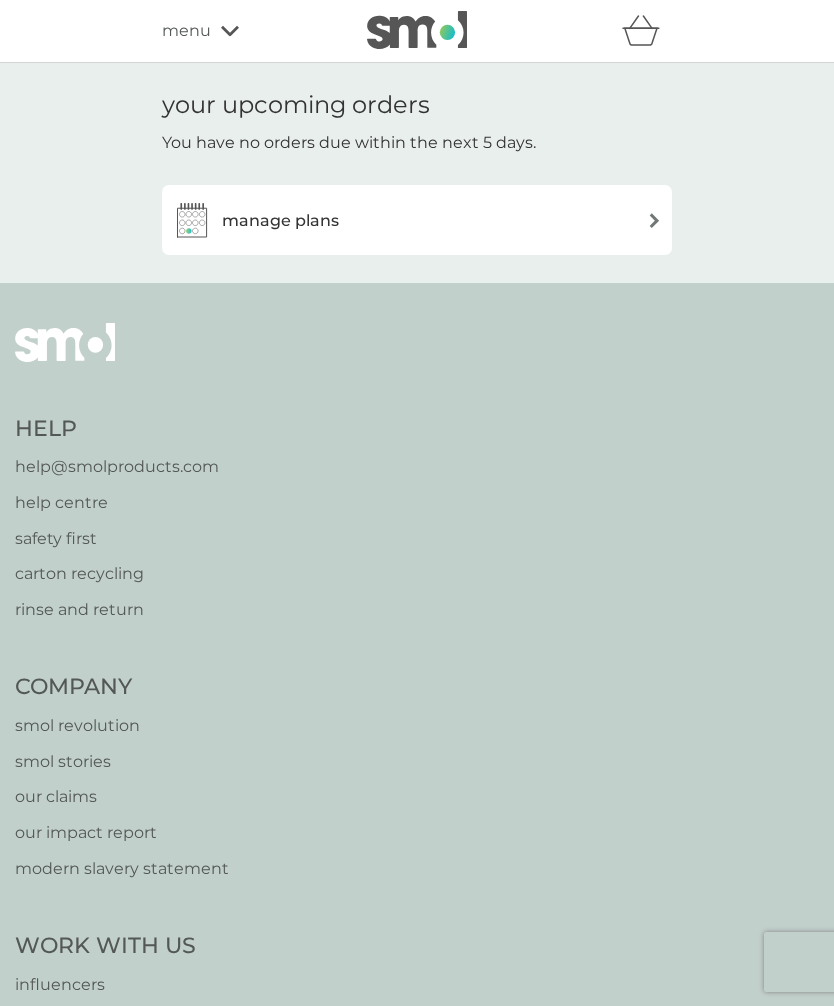 click at bounding box center [654, 220] 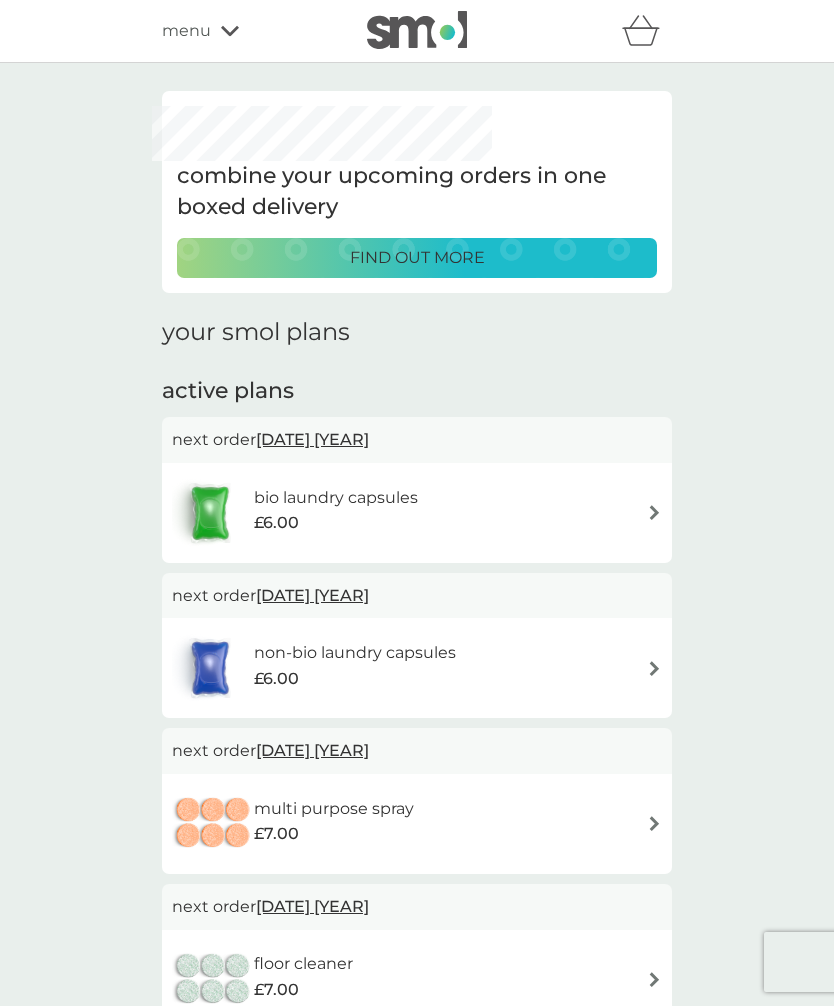 click on "menu" at bounding box center (247, 31) 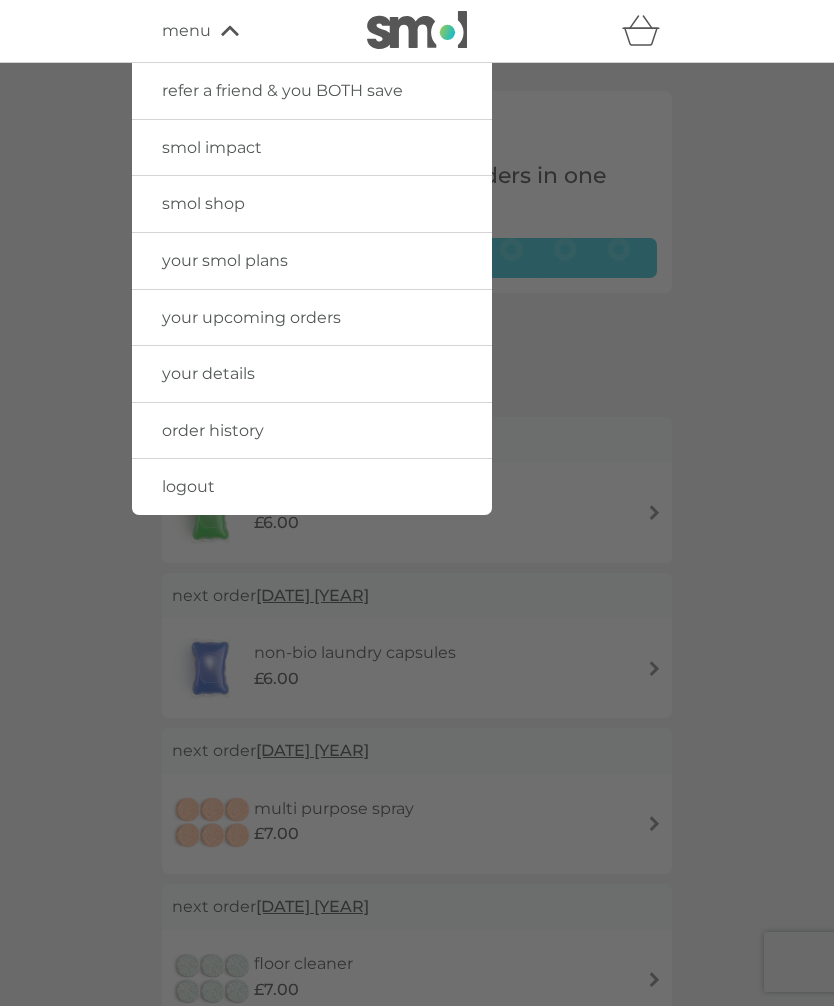 click on "logout" at bounding box center (312, 487) 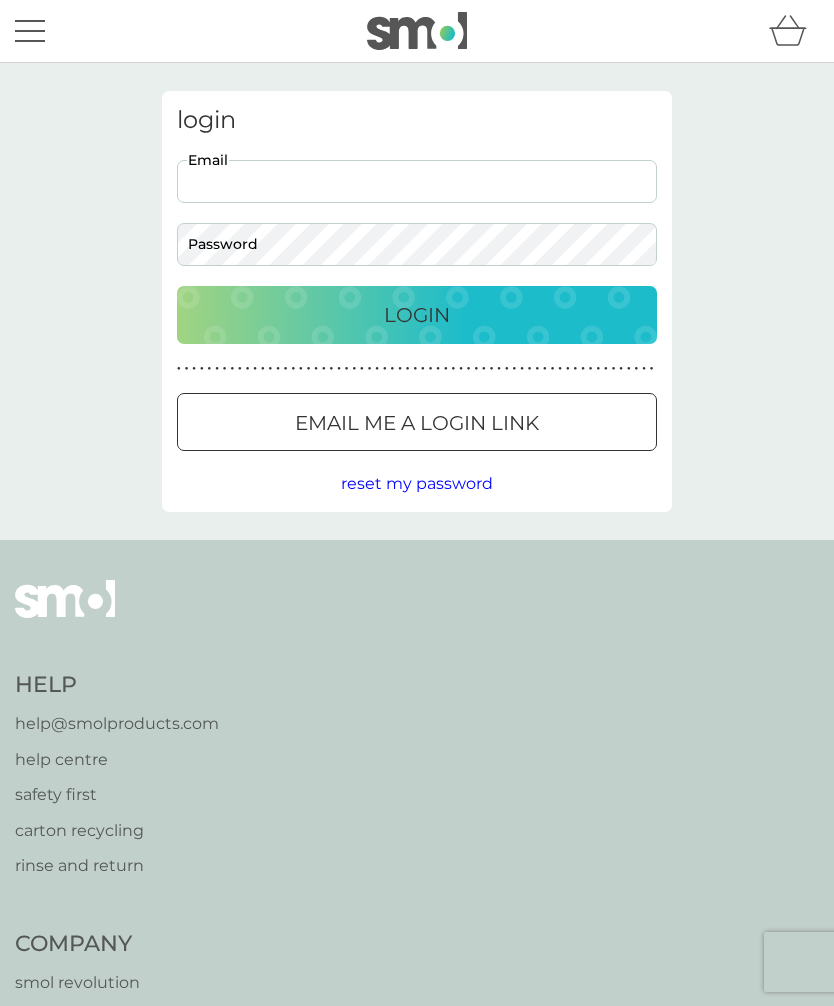 scroll, scrollTop: 0, scrollLeft: 0, axis: both 